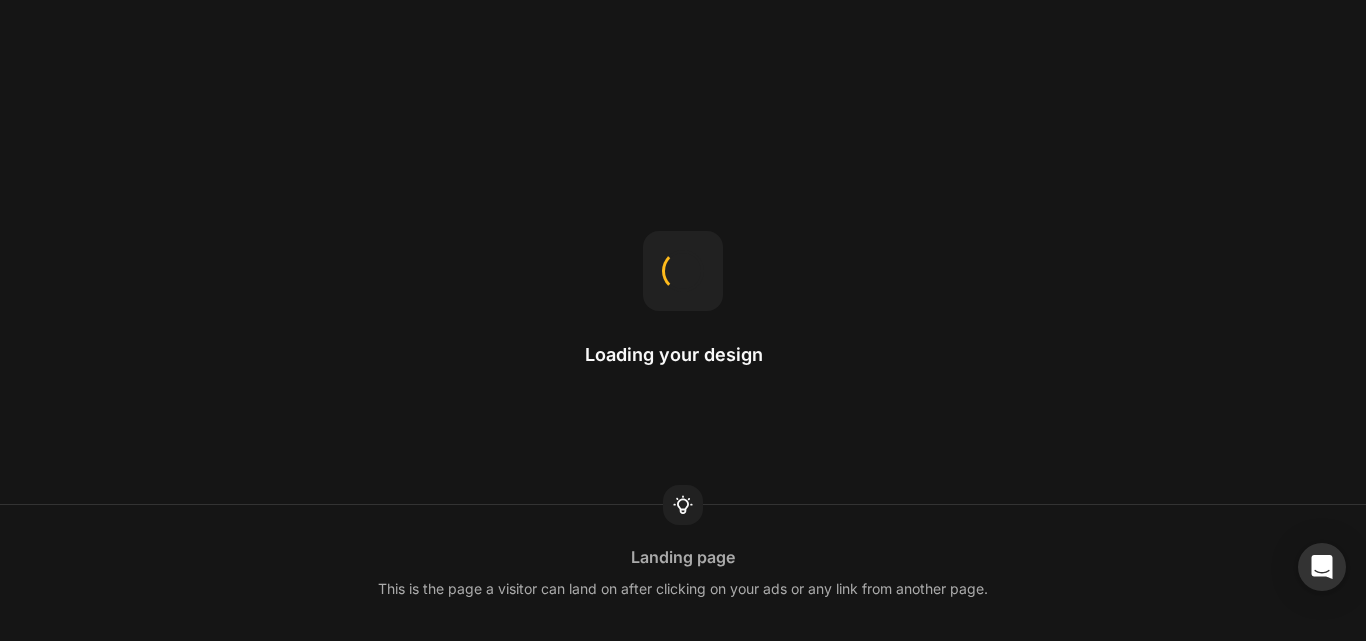 scroll, scrollTop: 0, scrollLeft: 0, axis: both 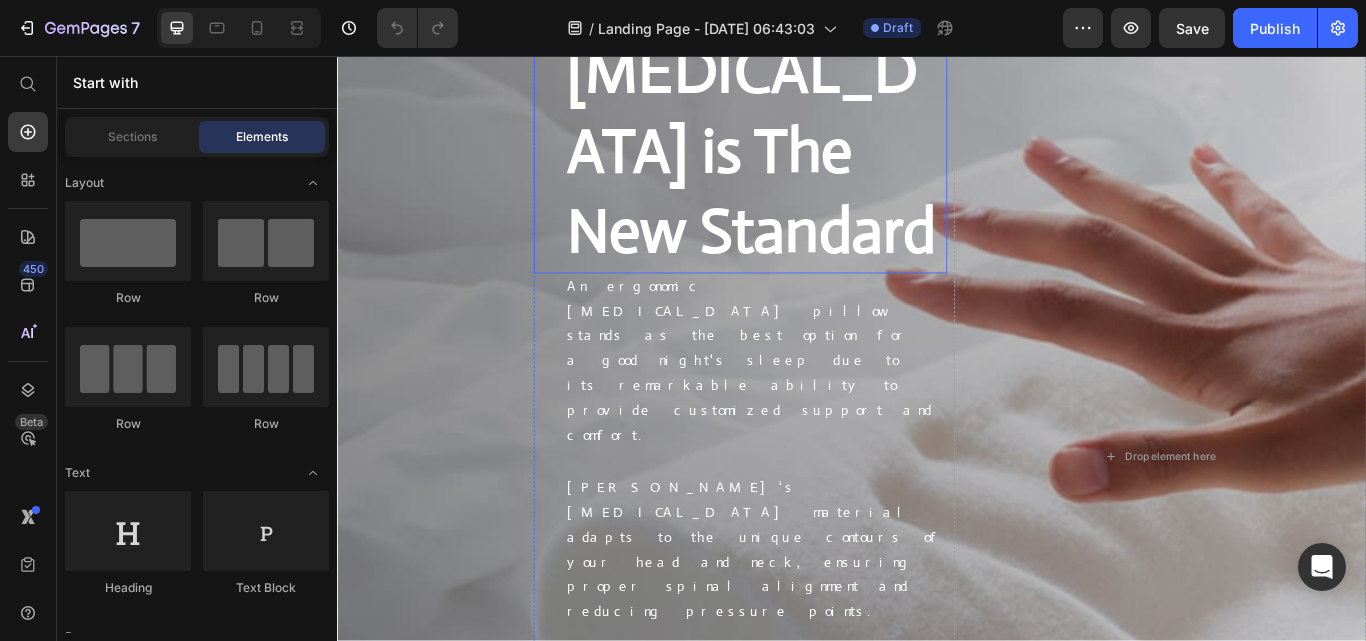 click on "[MEDICAL_DATA] is The New Standard" at bounding box center (820, 167) 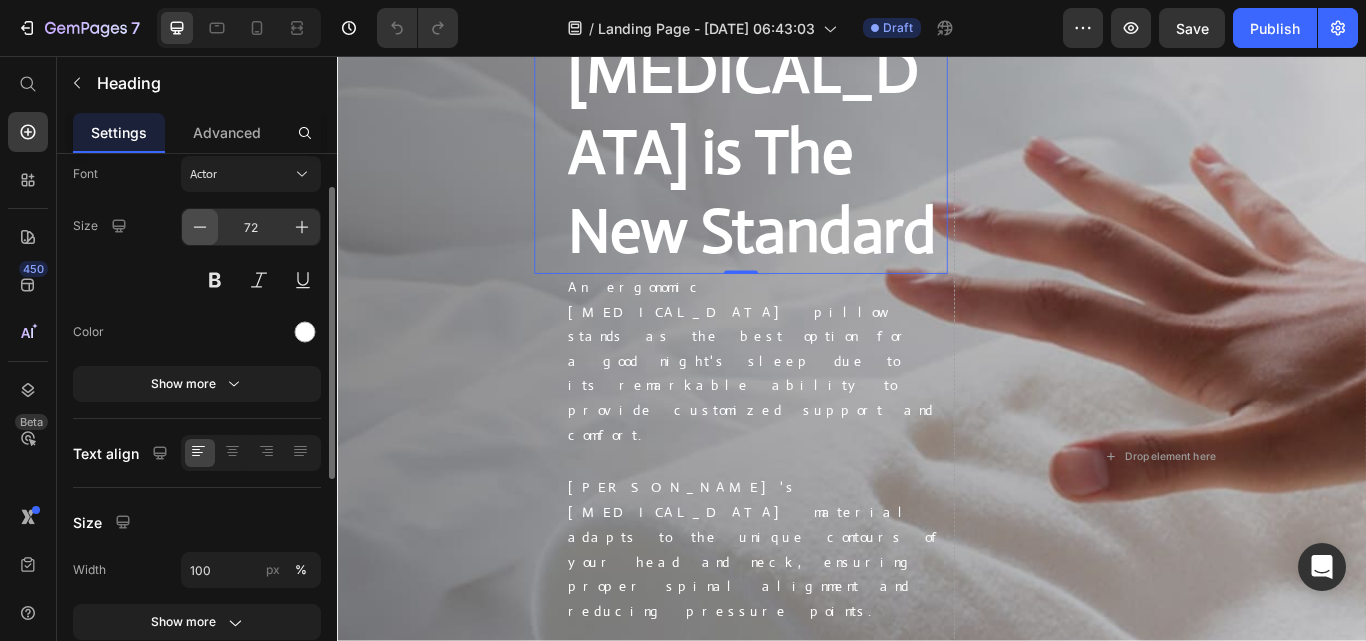 scroll, scrollTop: 0, scrollLeft: 0, axis: both 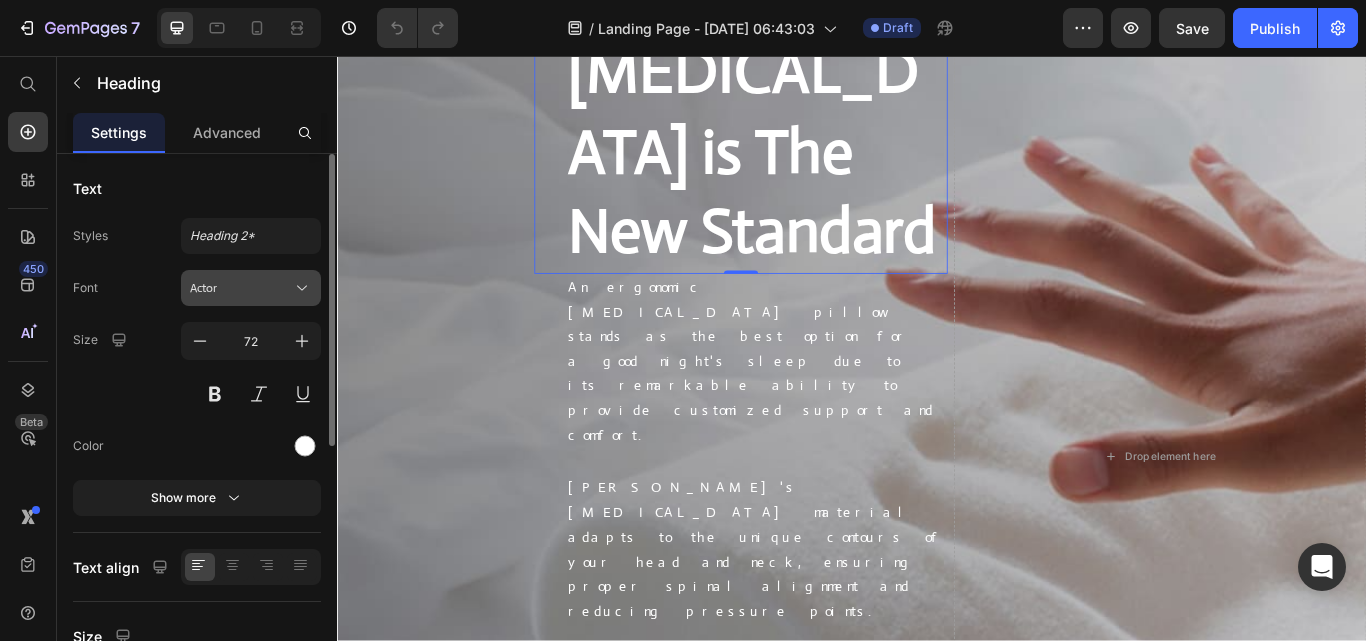 click on "Actor" at bounding box center (251, 288) 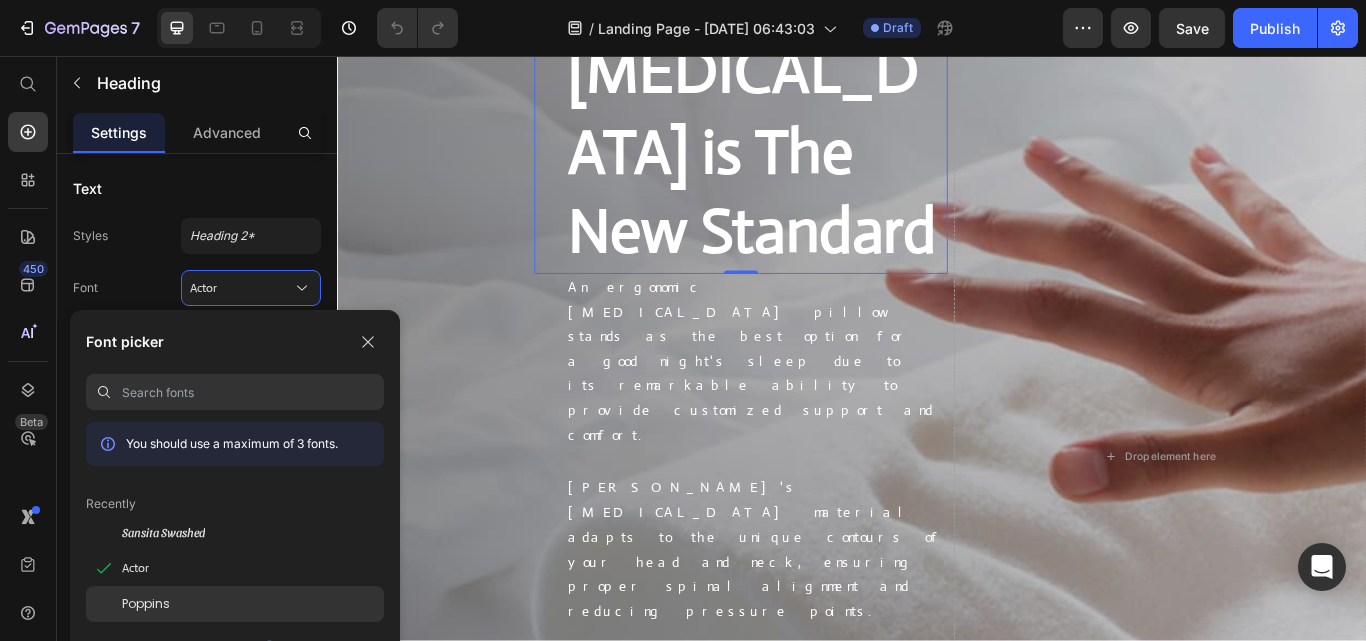 click on "Poppins" at bounding box center [146, 604] 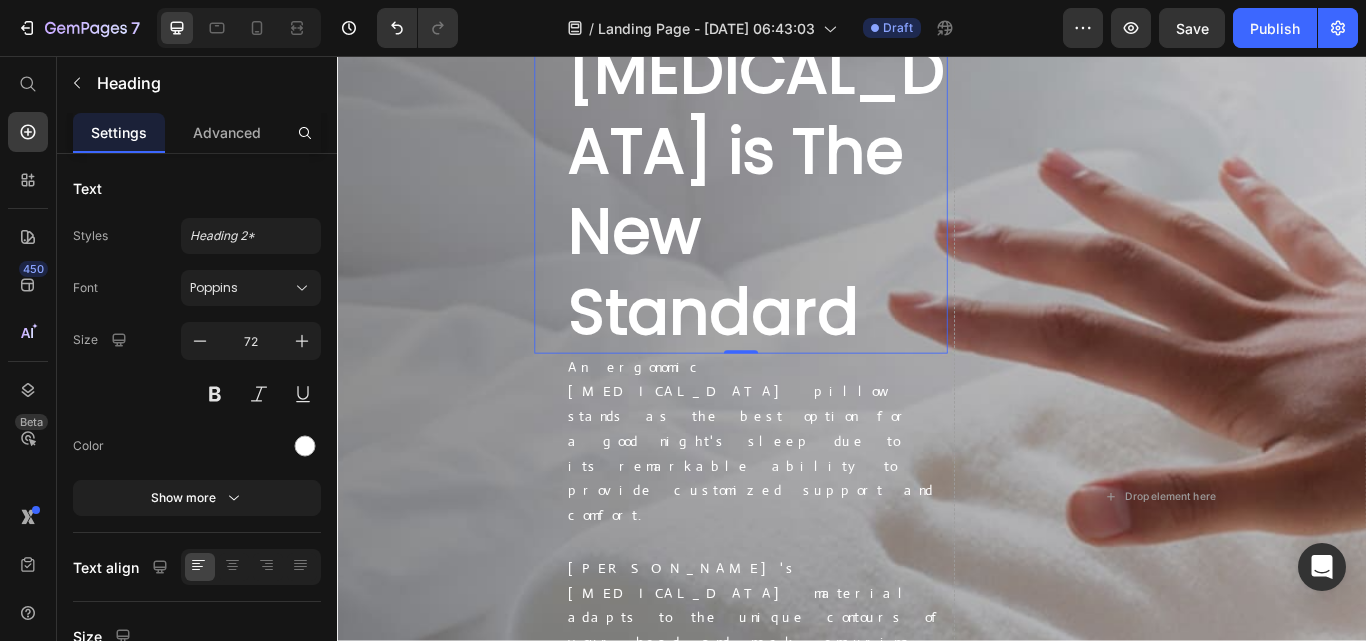 scroll, scrollTop: 5242, scrollLeft: 0, axis: vertical 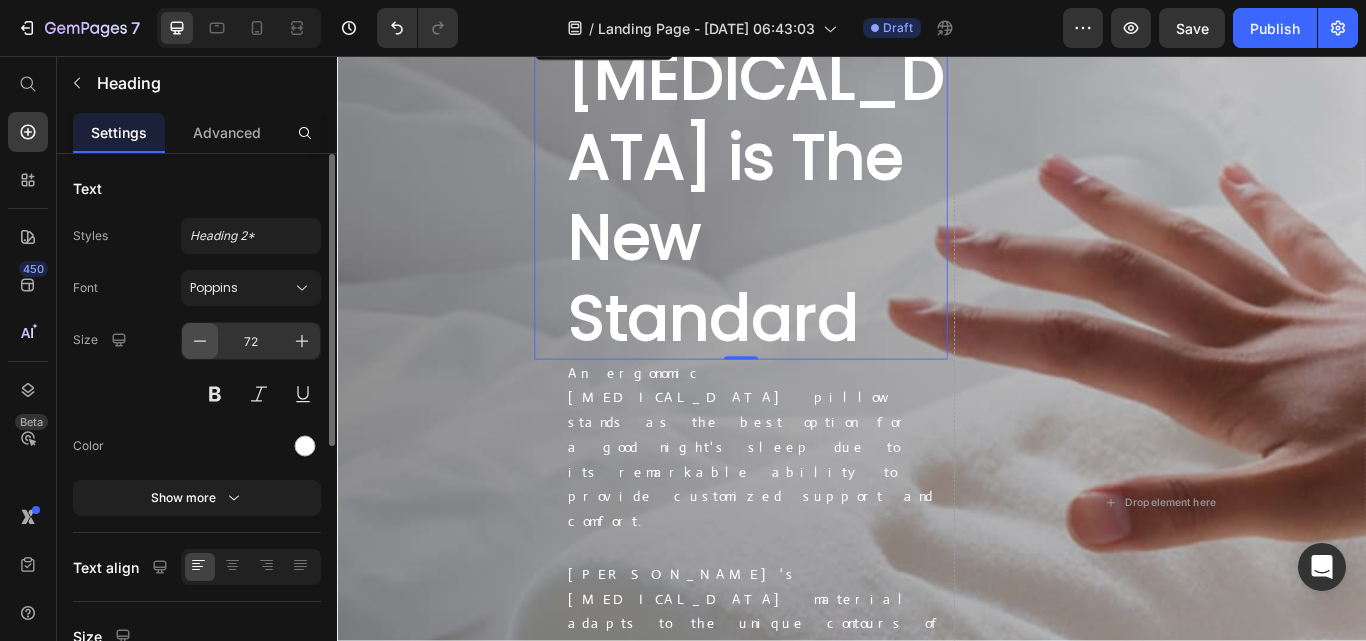 click 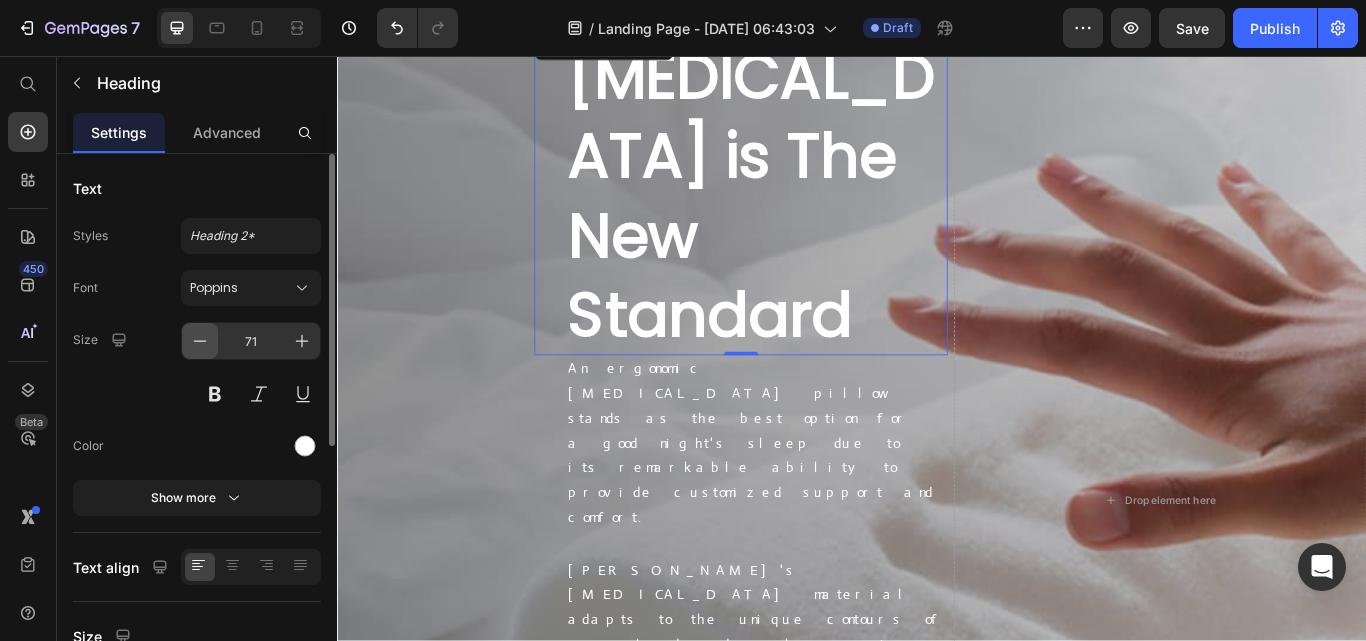 click 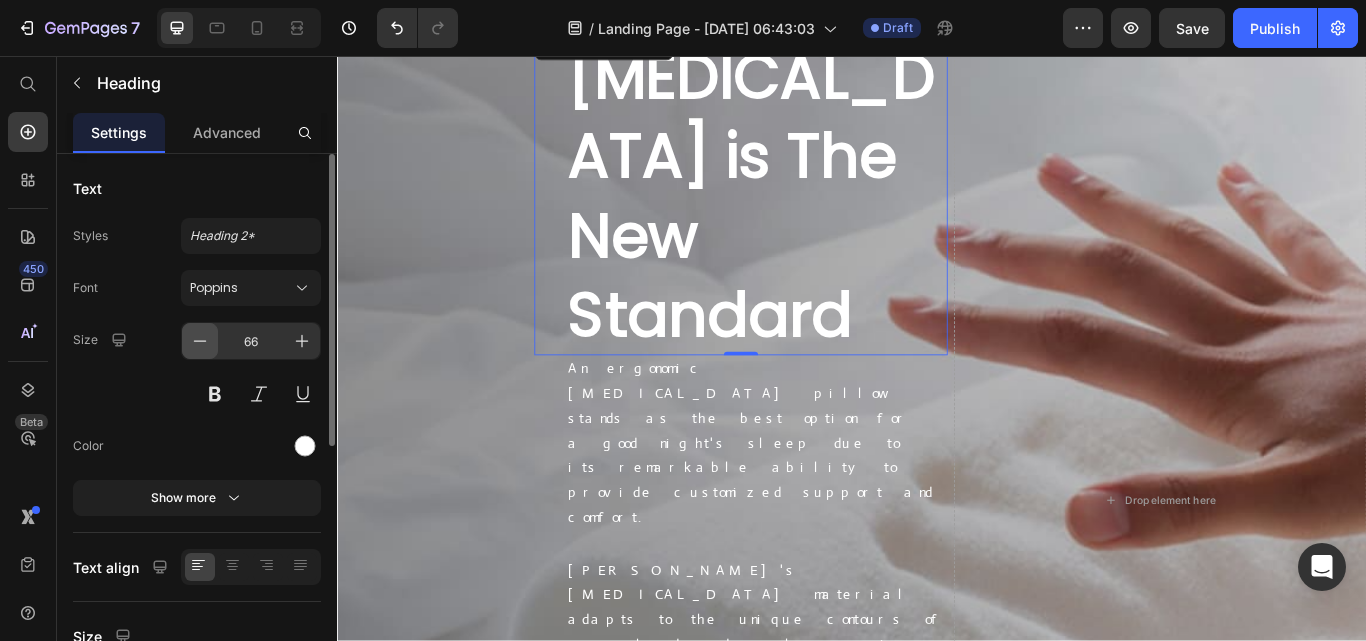 click 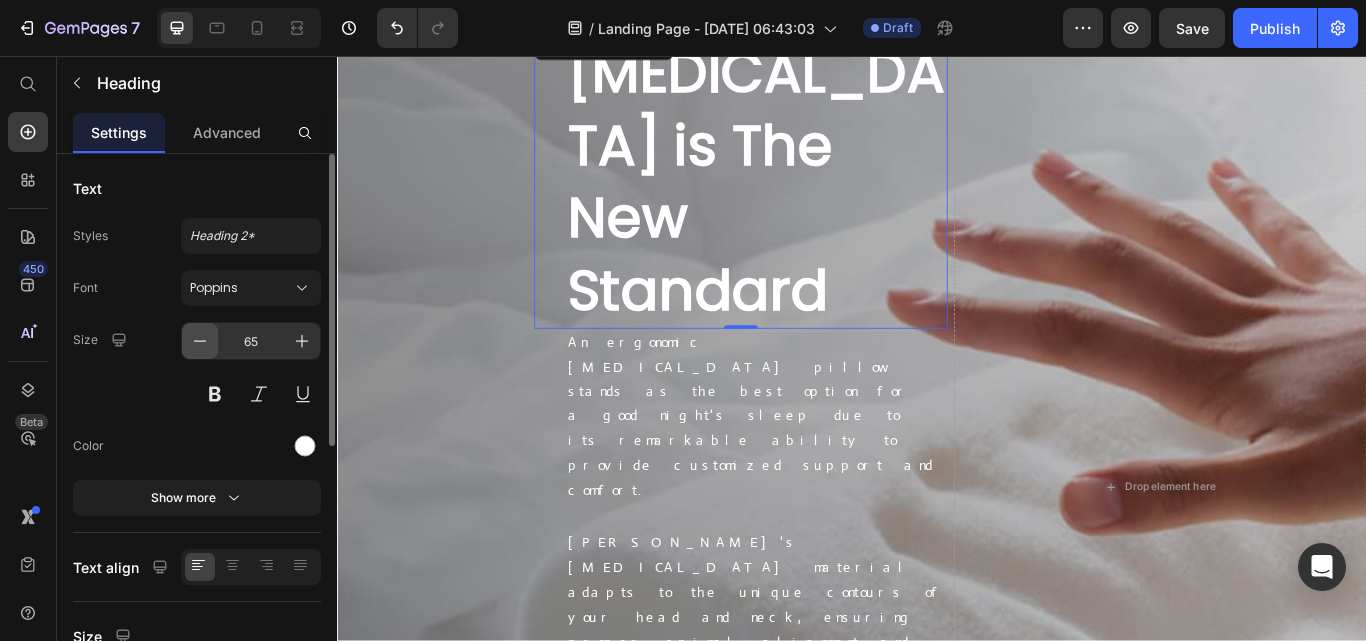 click 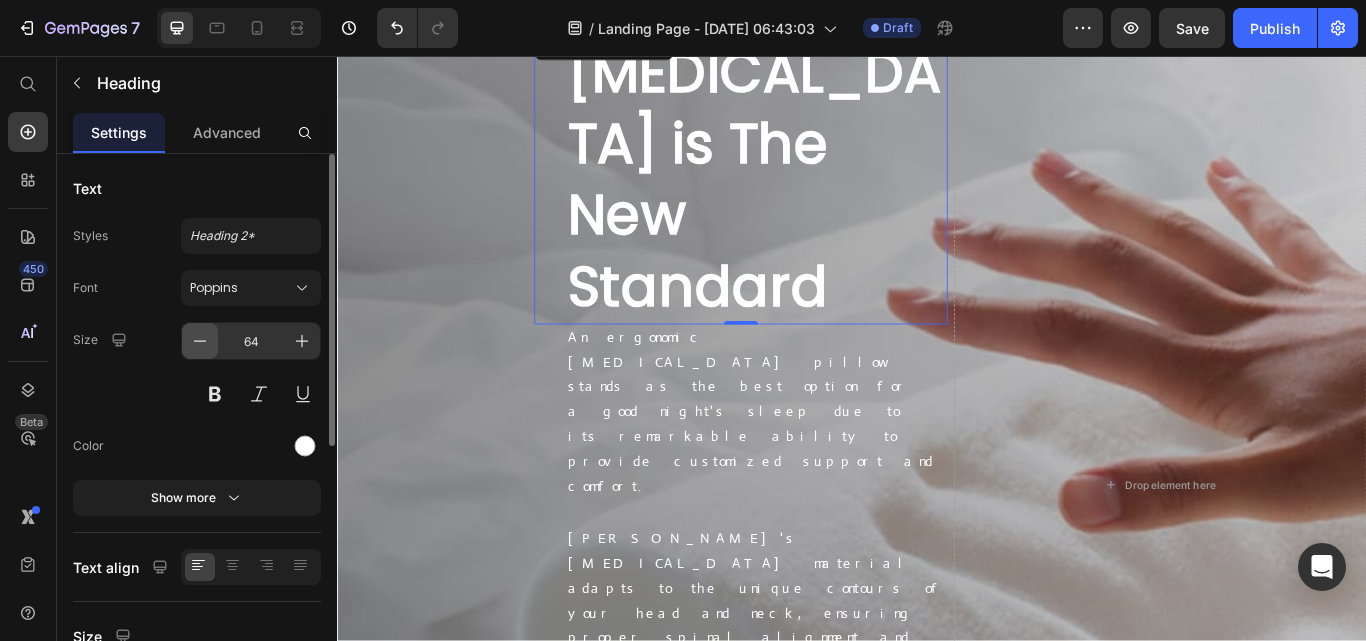 click 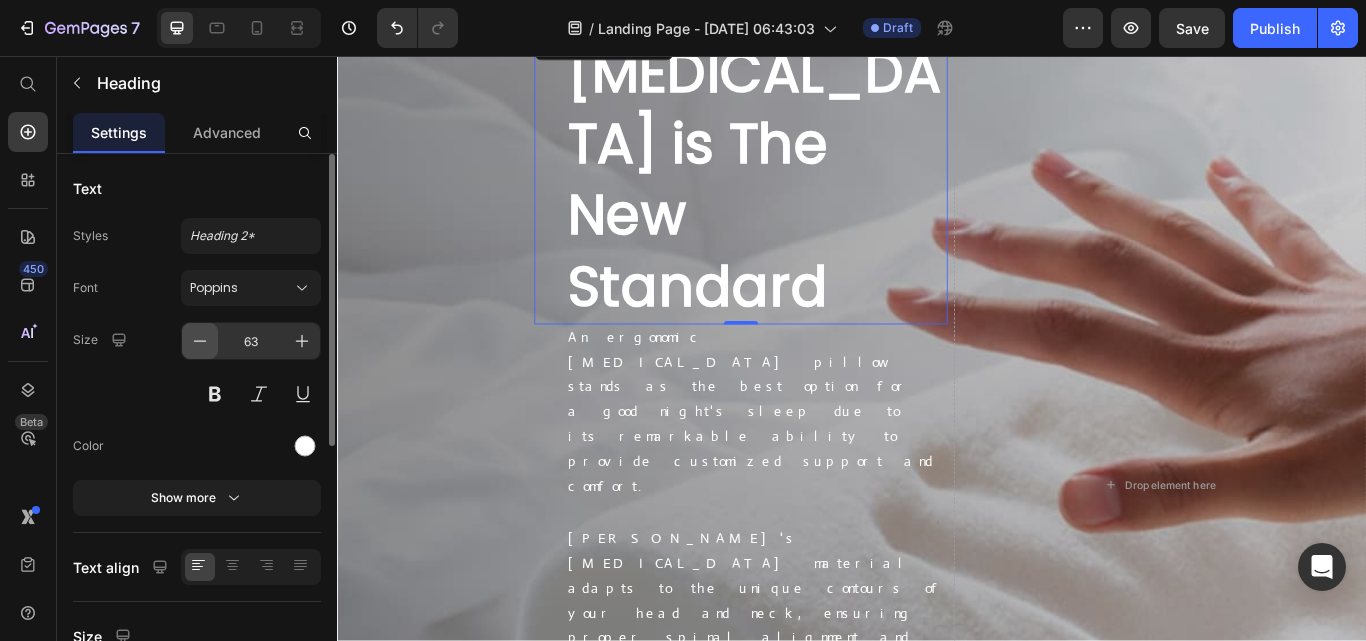 click 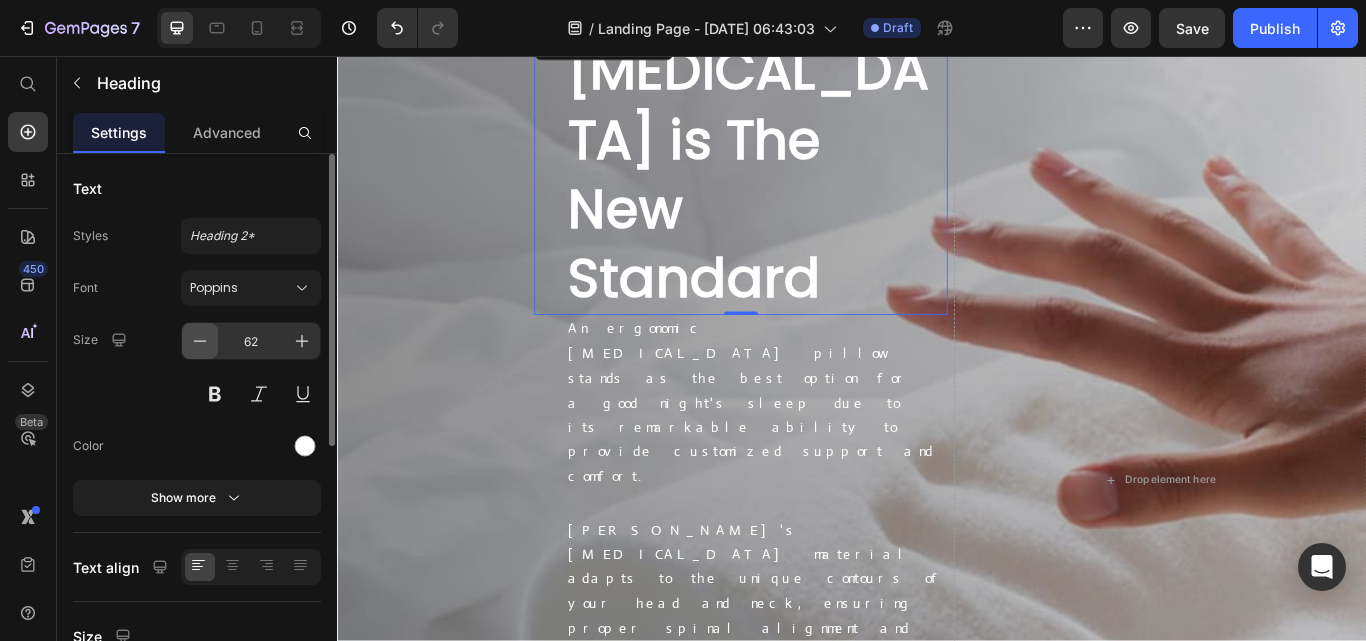 click 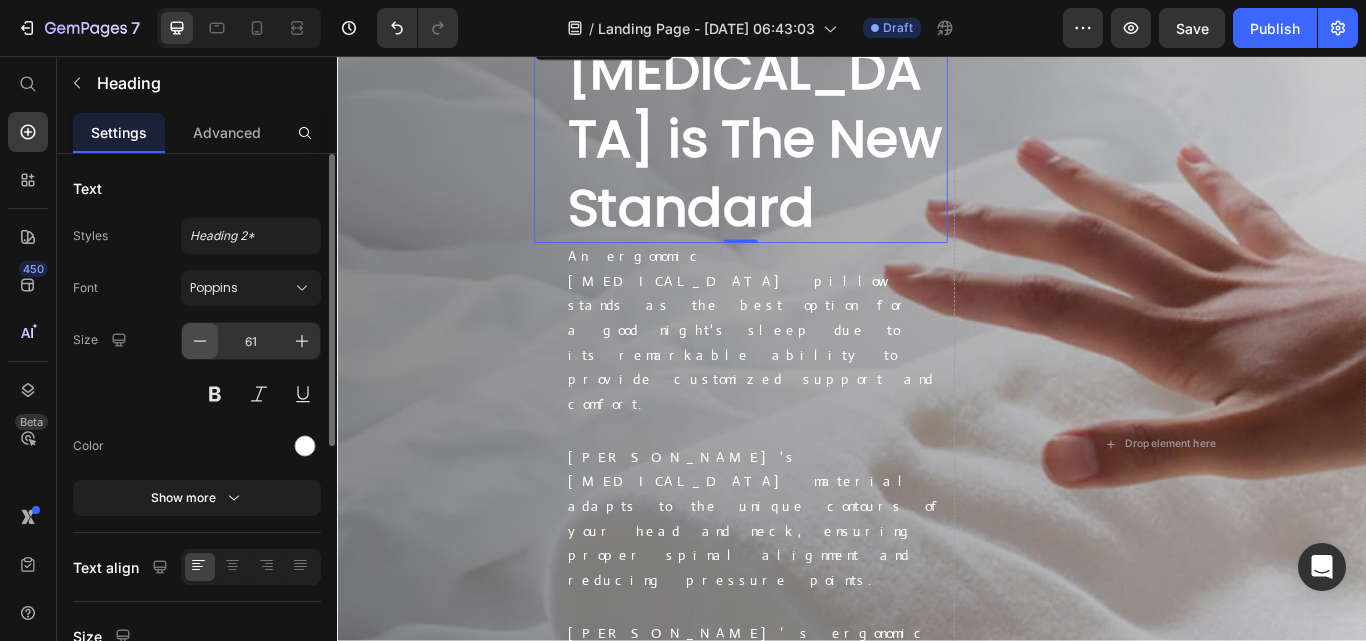 click 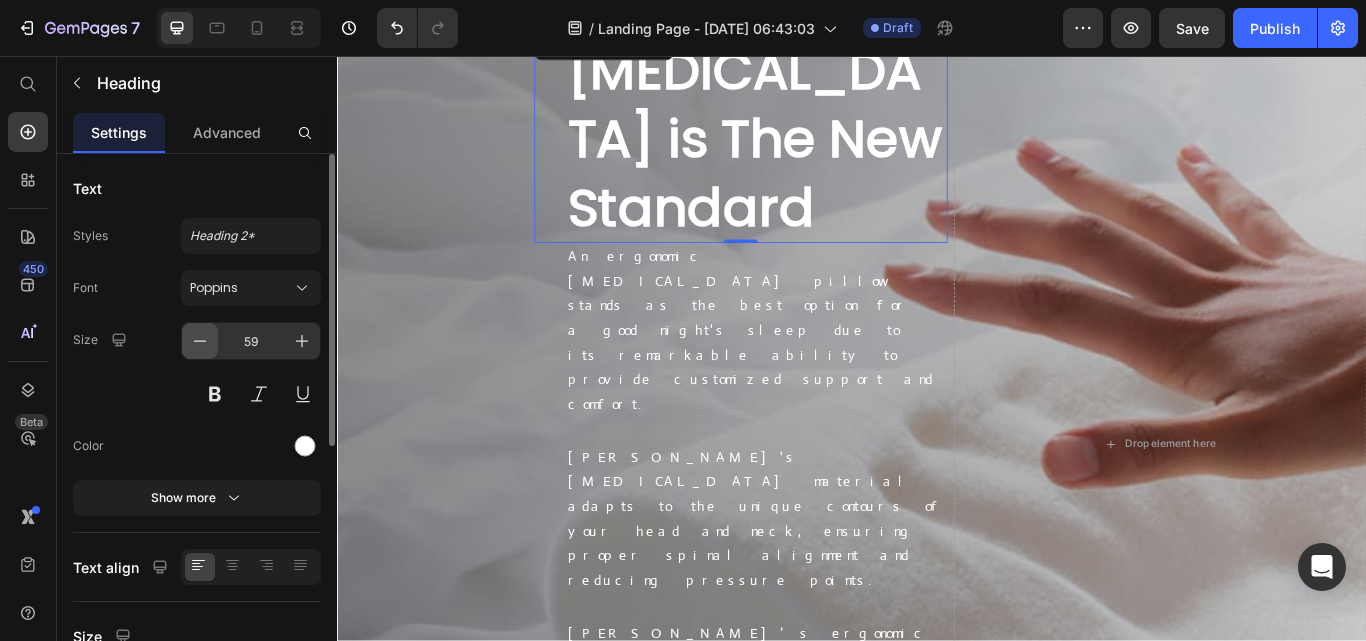 click 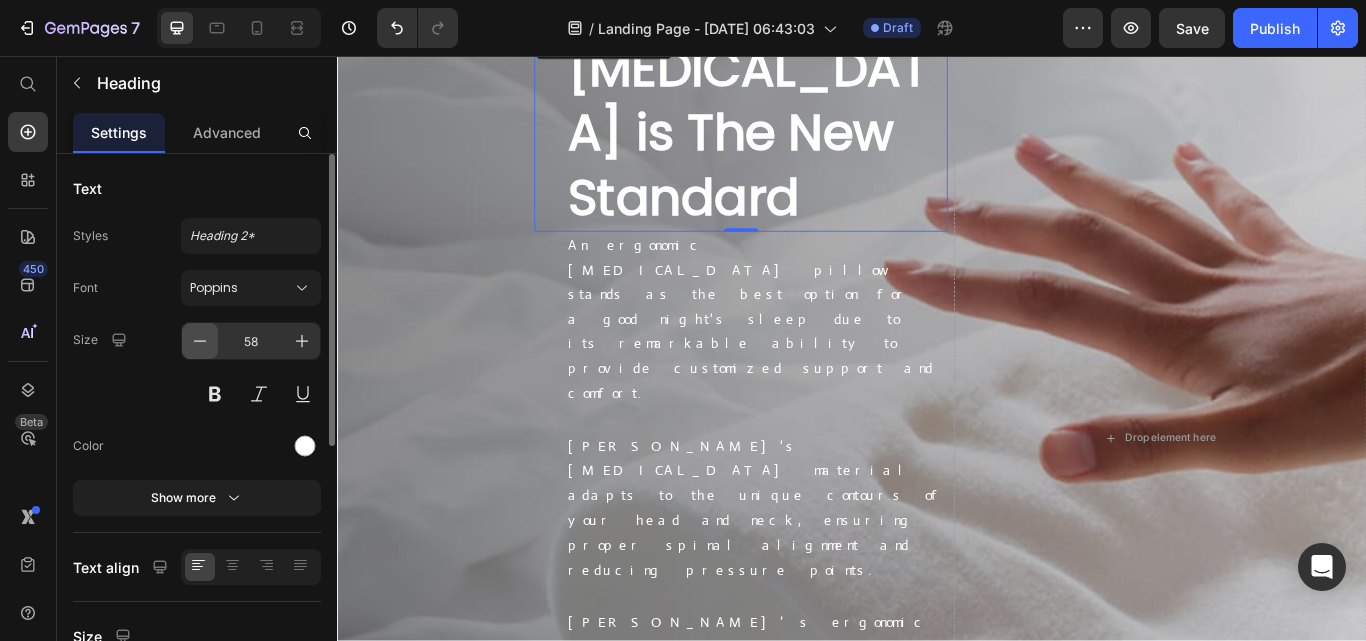 click 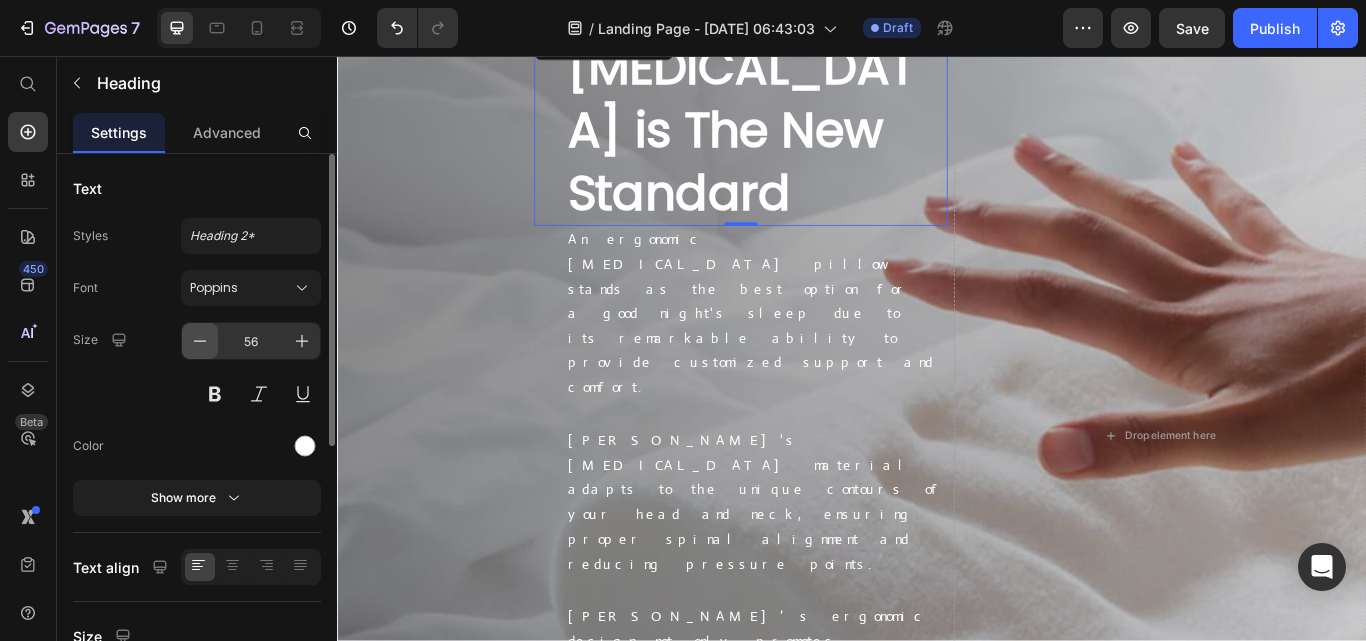 click 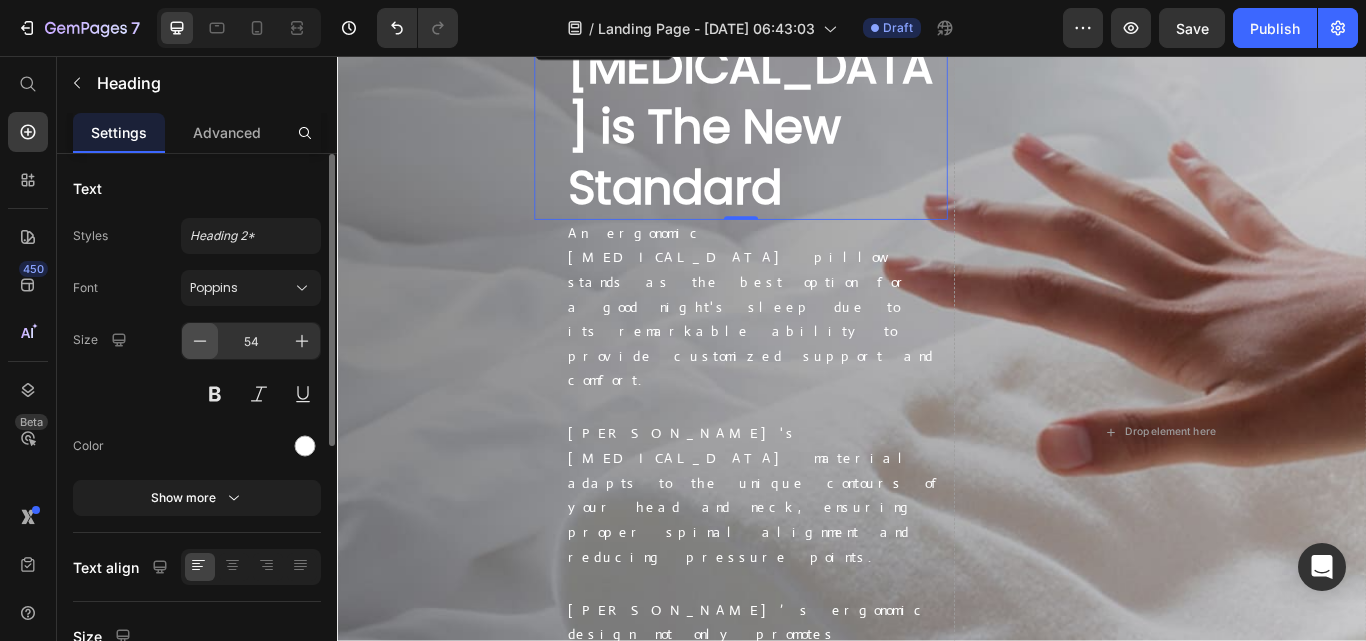 click 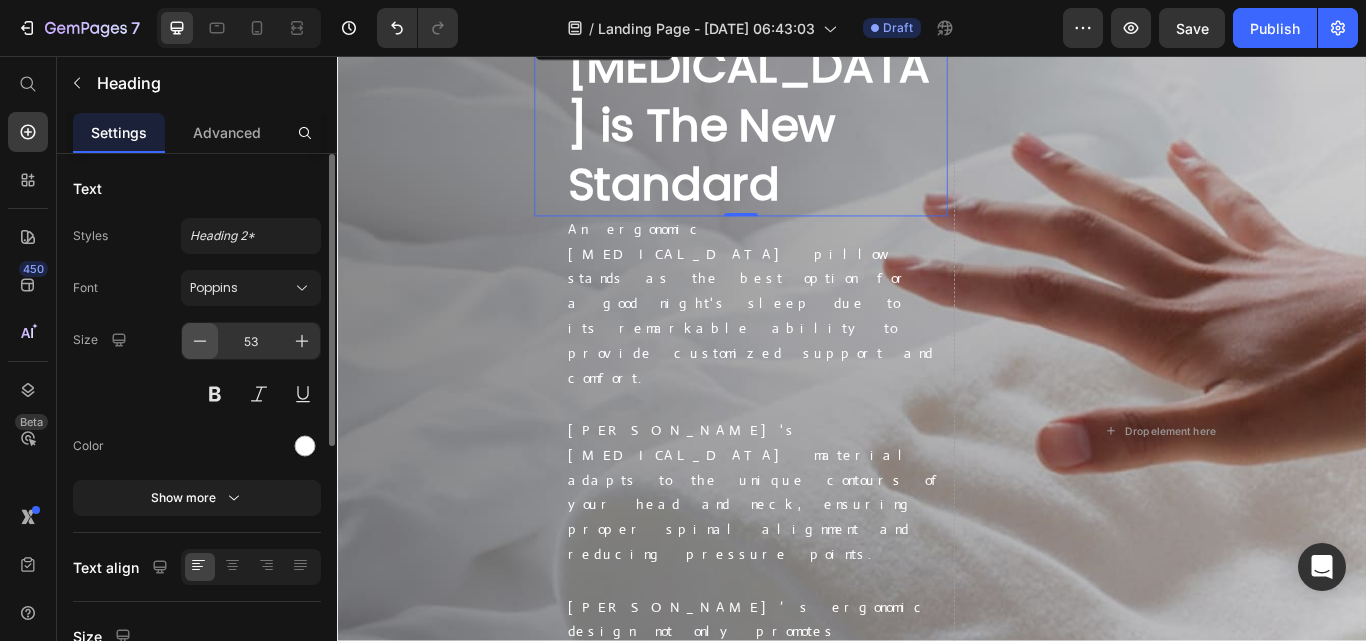 click 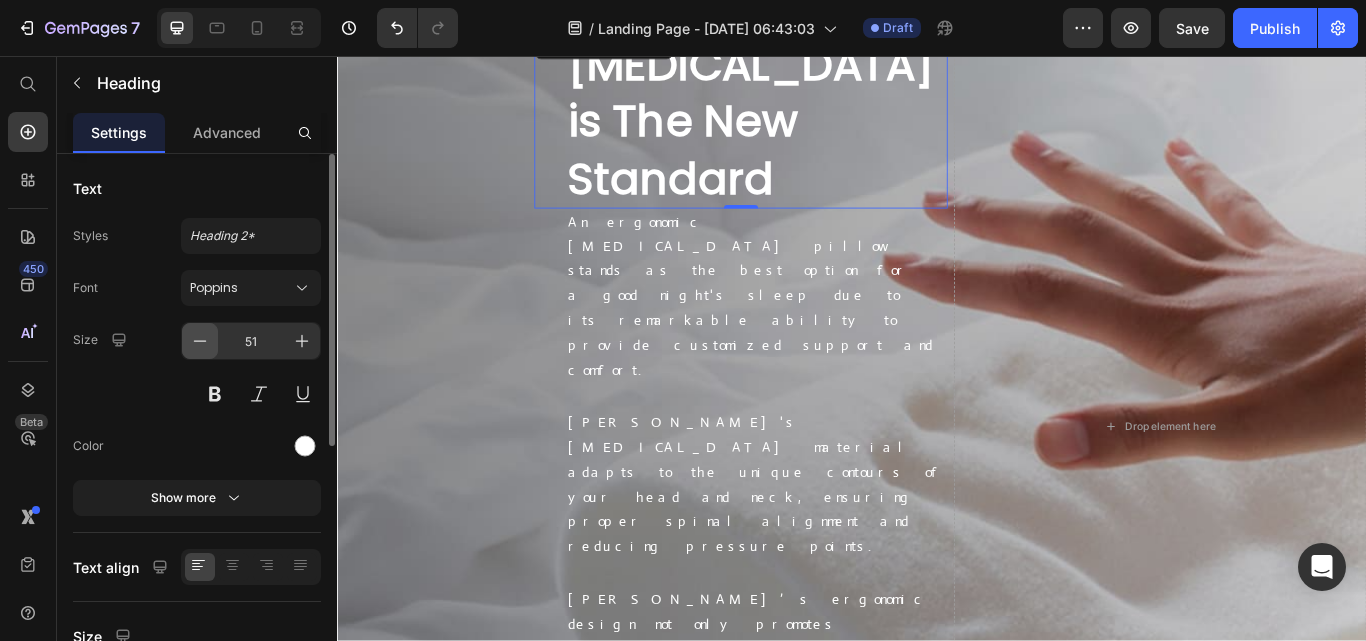 click 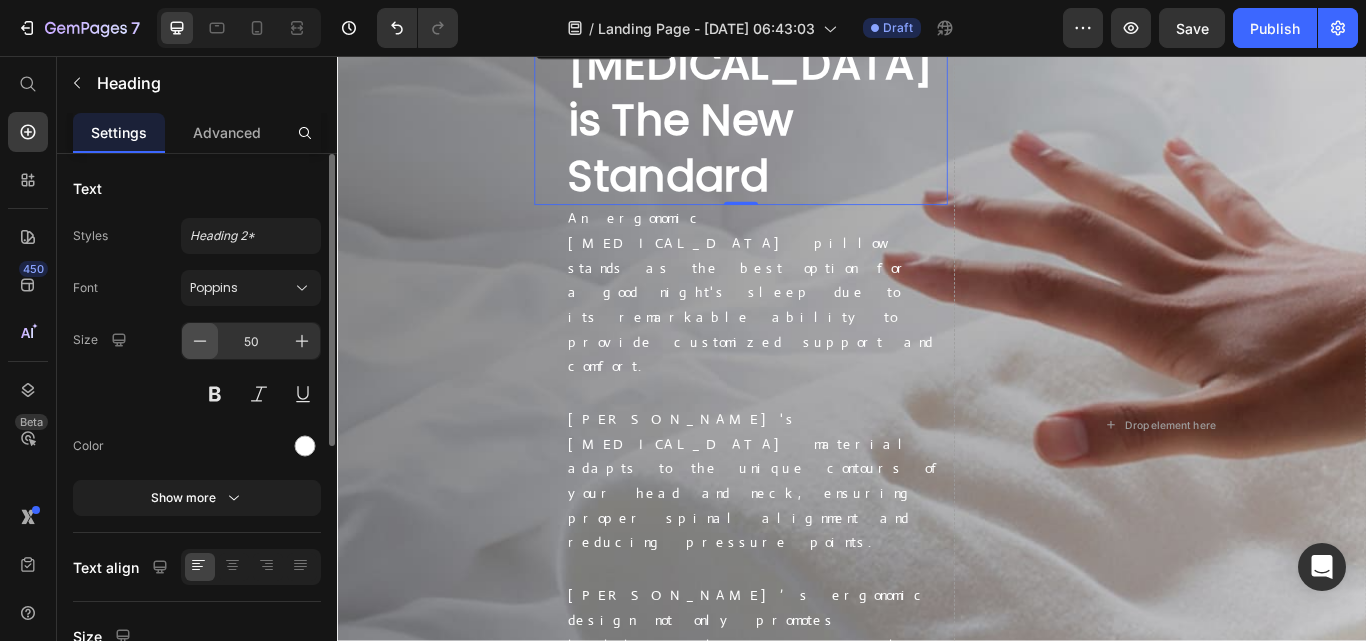 click 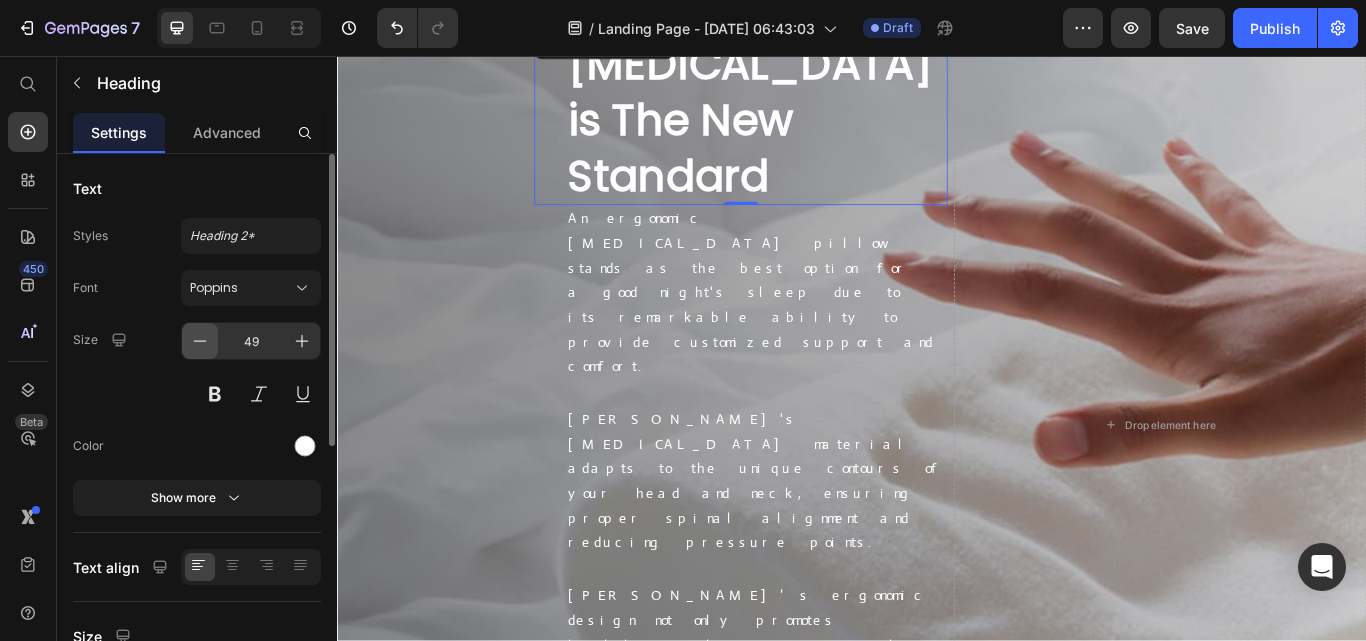 click 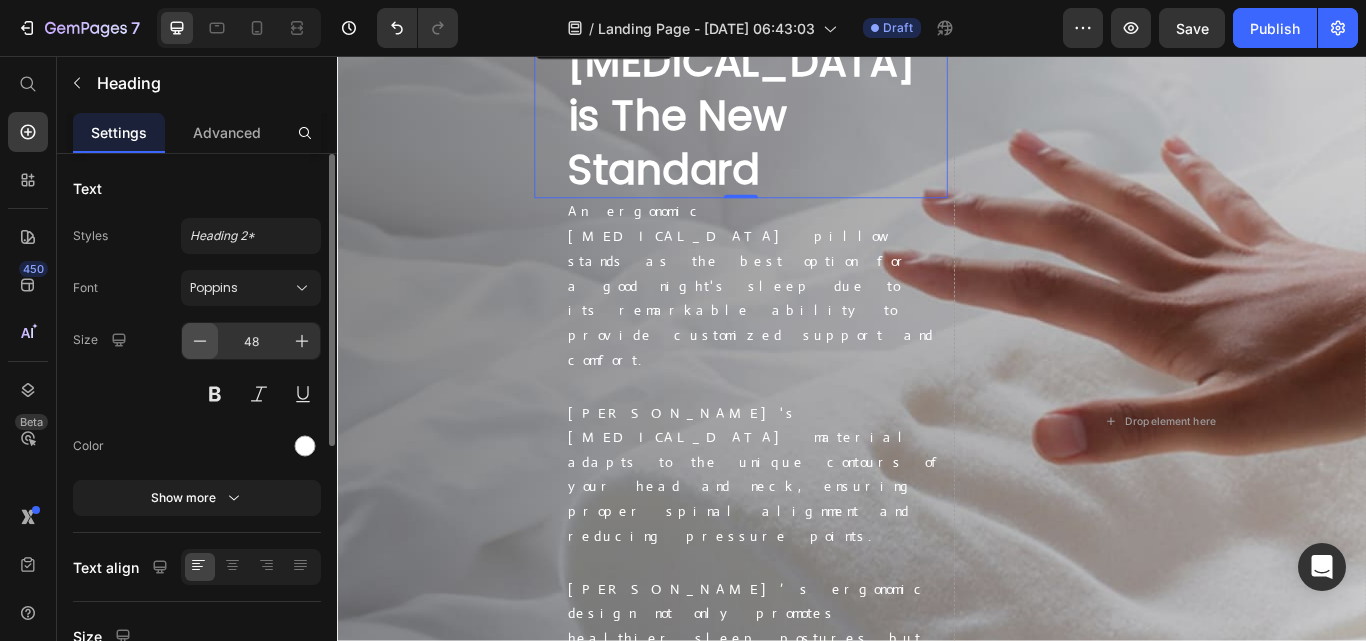 click 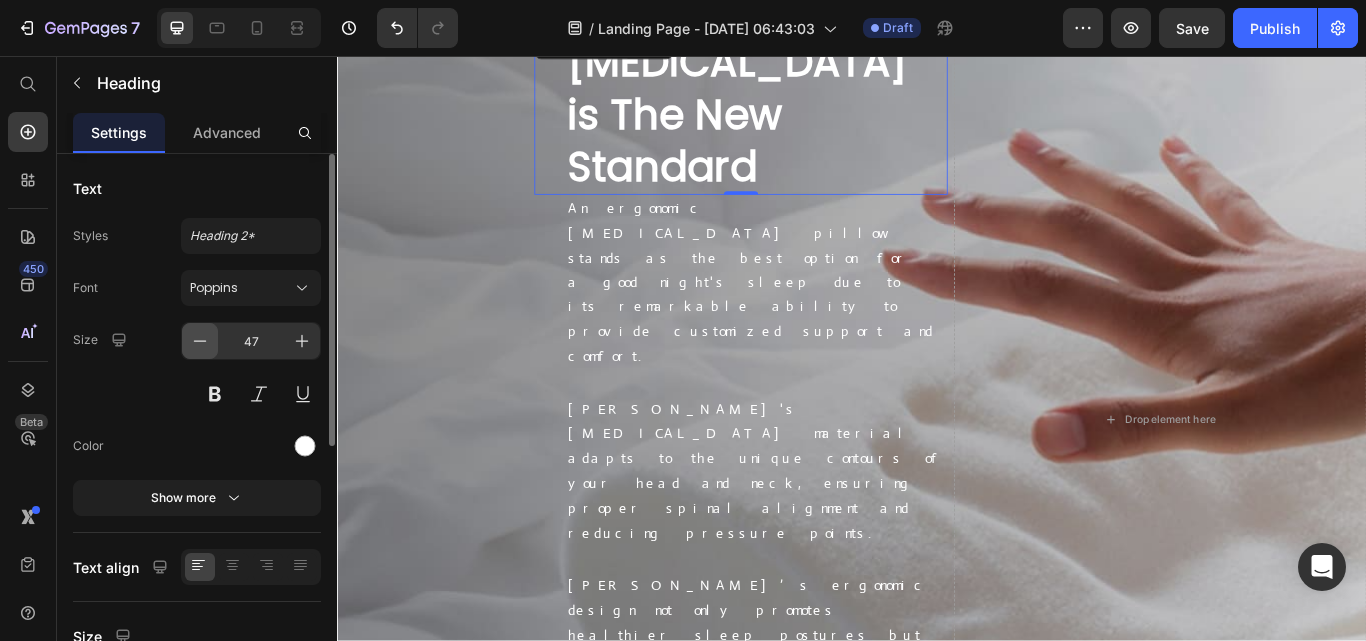 scroll, scrollTop: 5244, scrollLeft: 0, axis: vertical 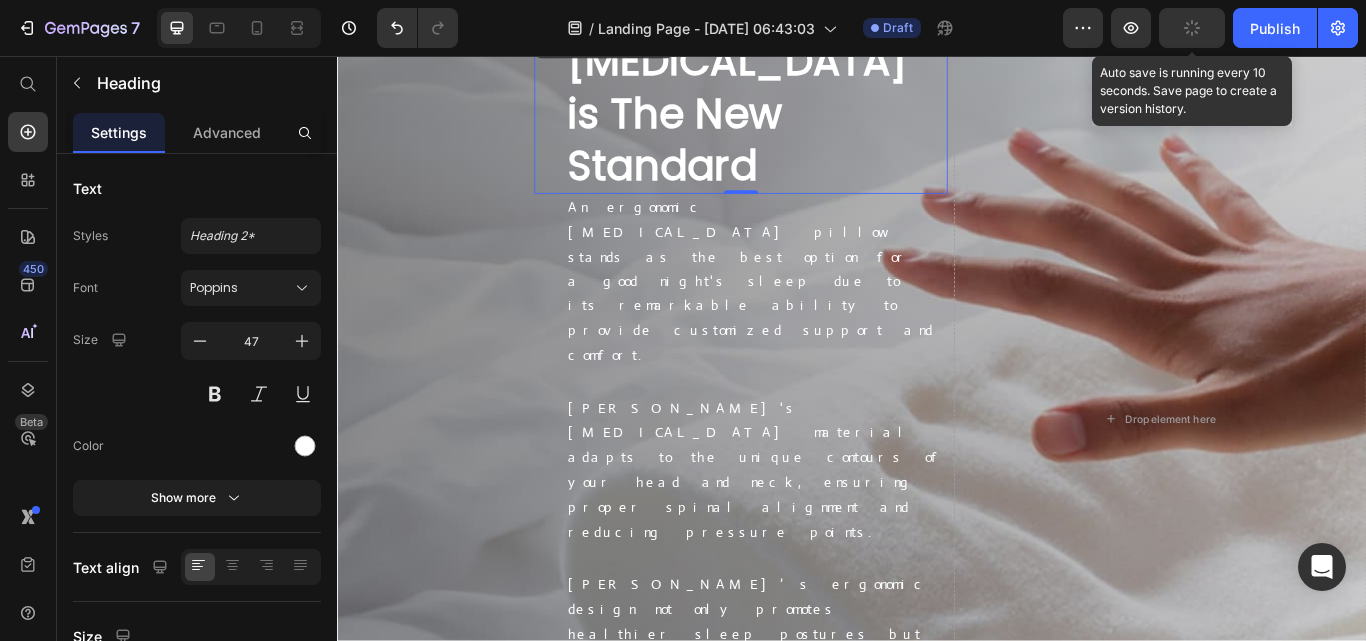 click 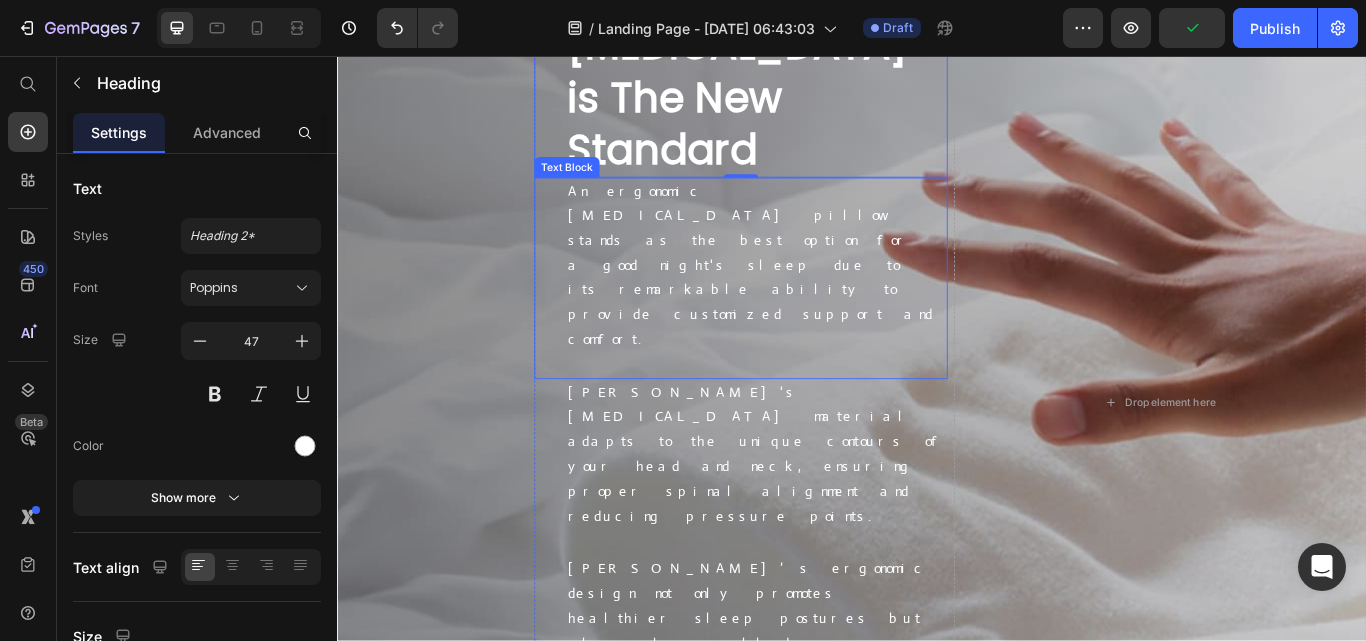 scroll, scrollTop: 5120, scrollLeft: 0, axis: vertical 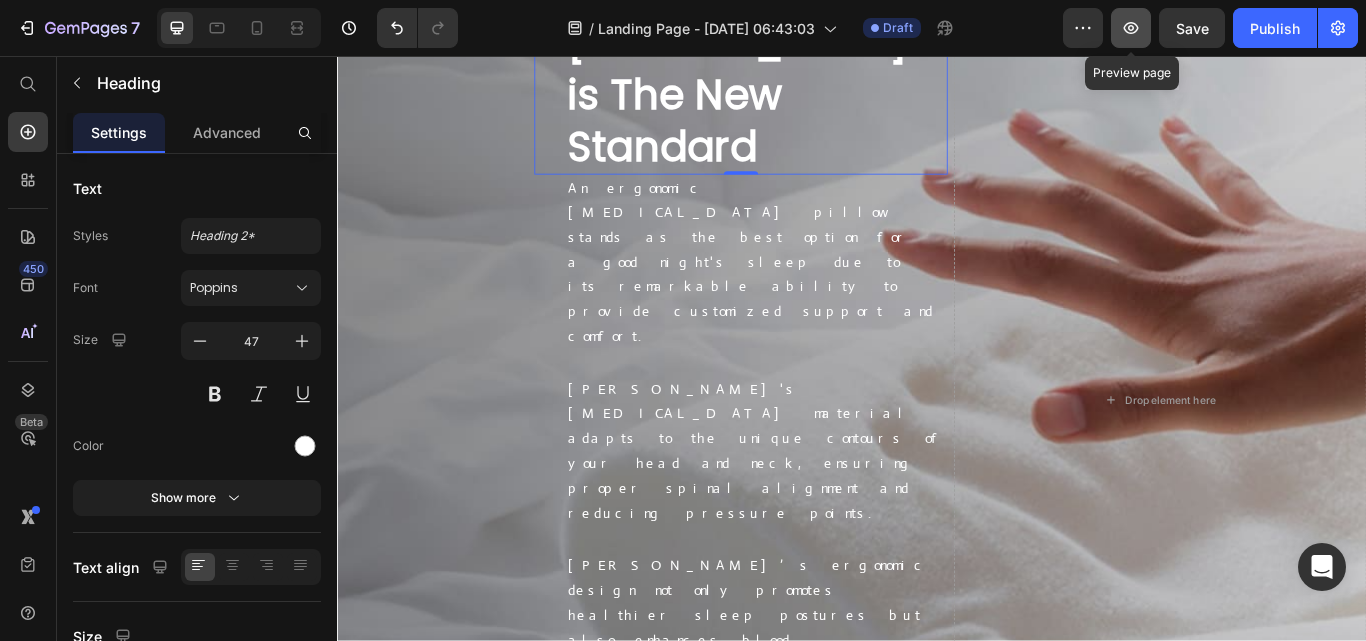 click 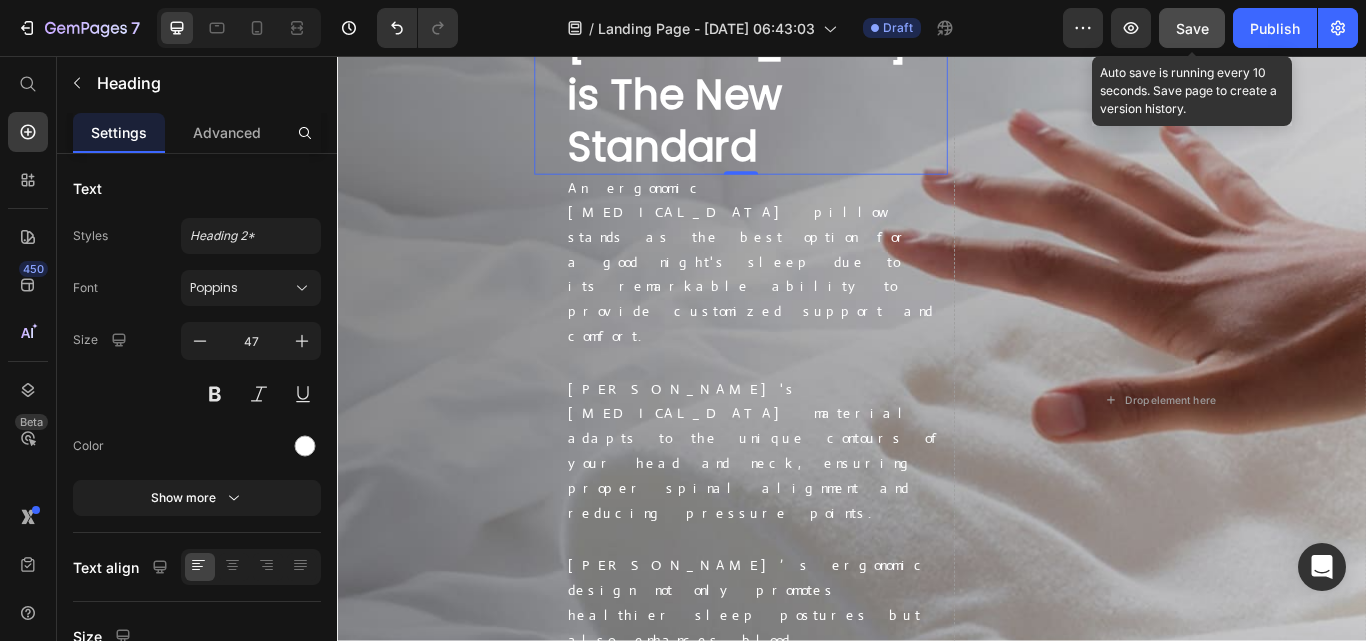 click on "Save" at bounding box center [1192, 28] 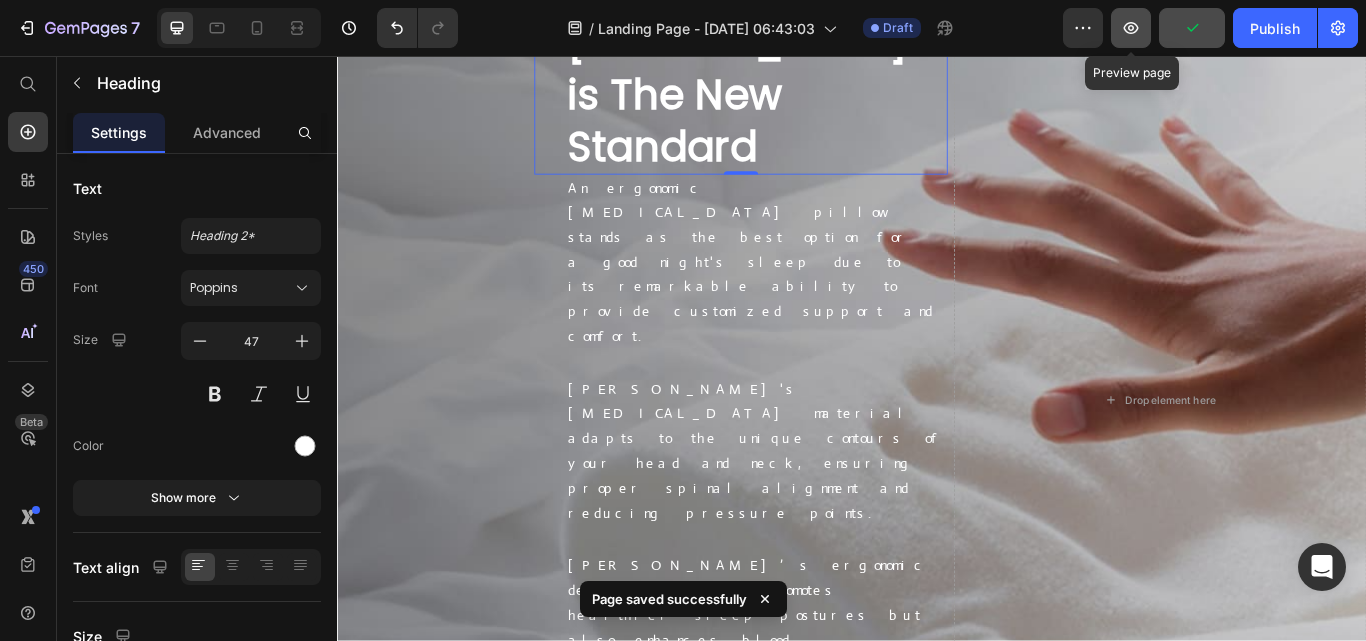 click 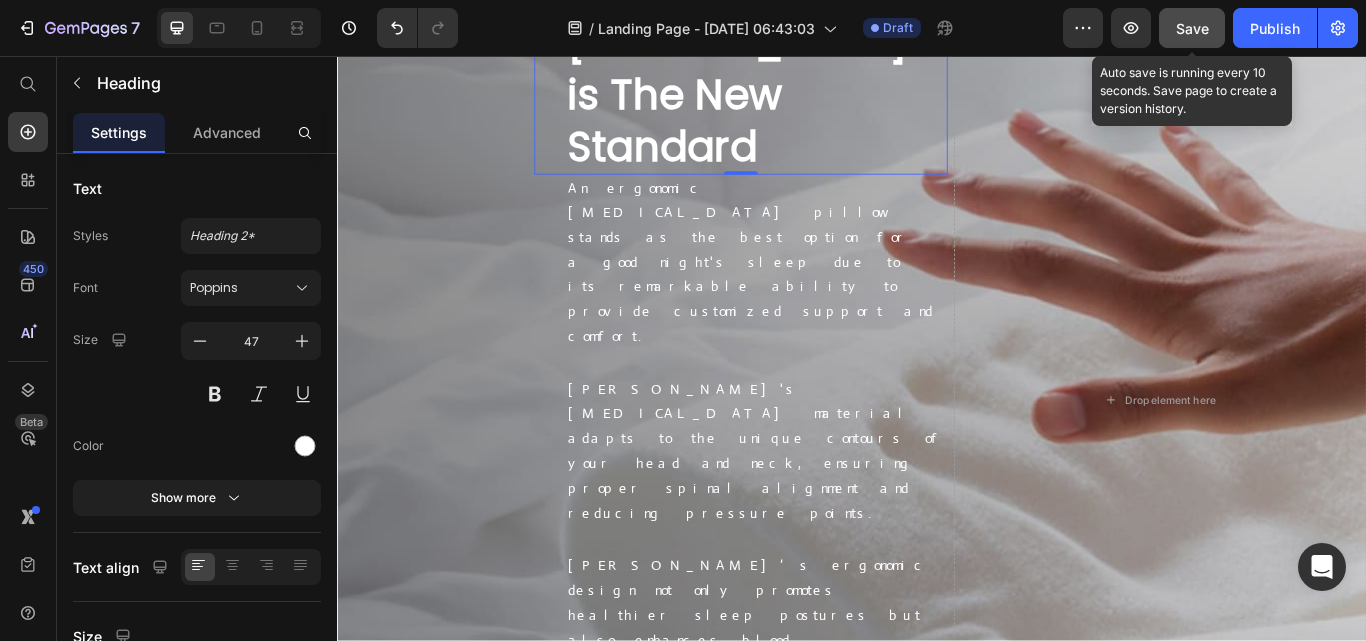 click on "Save" 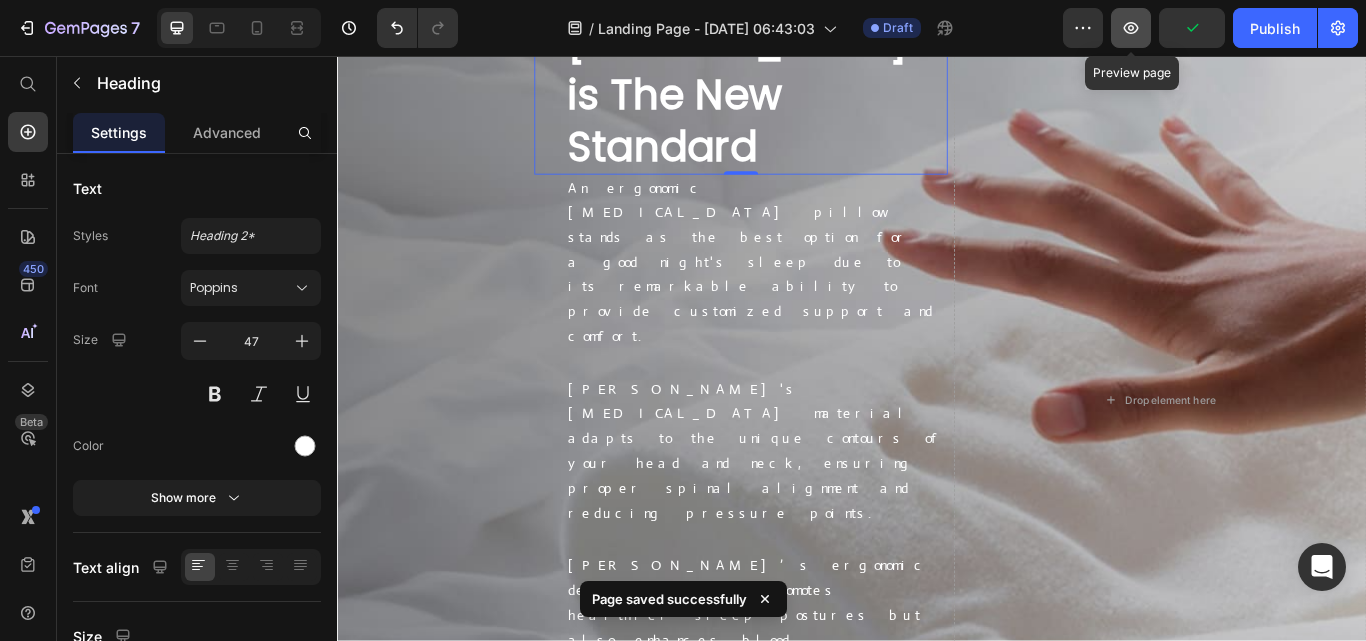 click 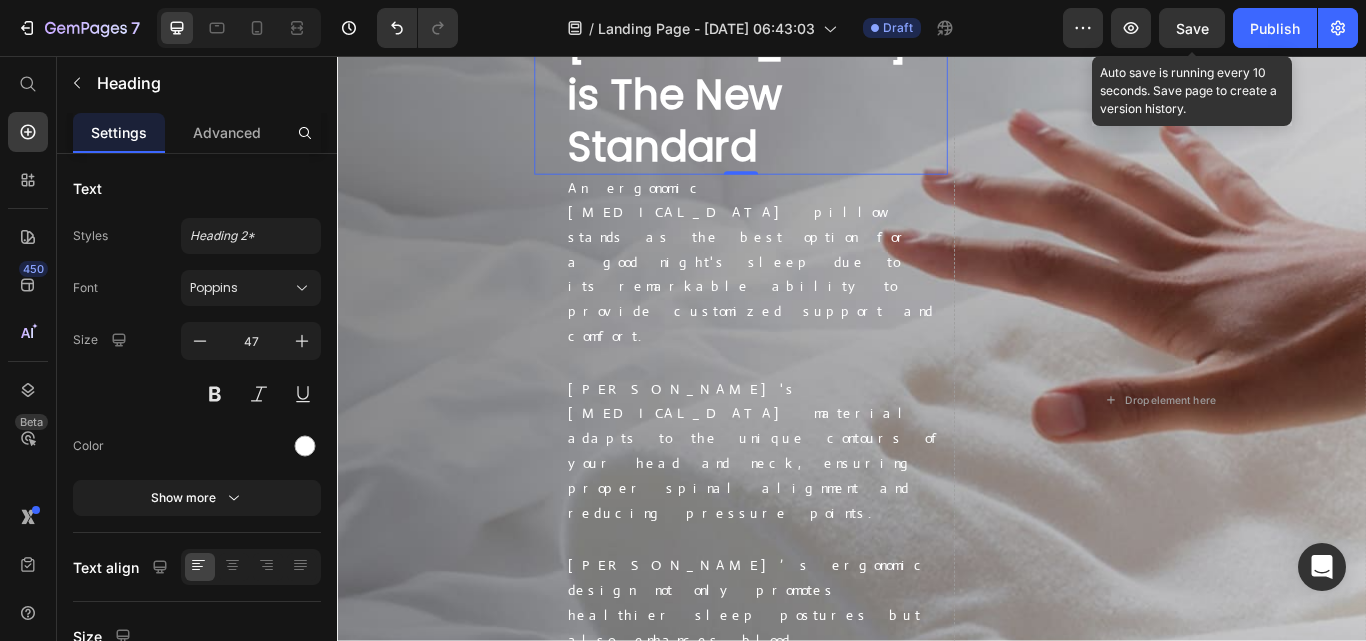 click on "Save" at bounding box center (1192, 28) 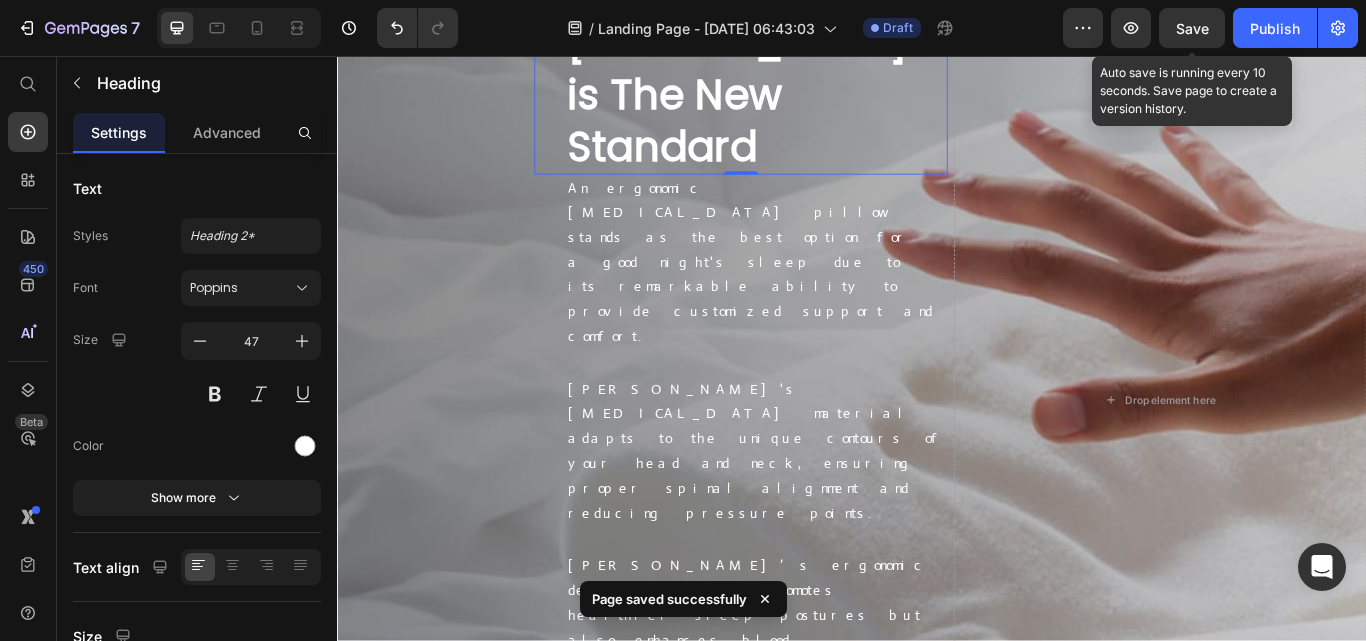 click on "Save" at bounding box center [1192, 28] 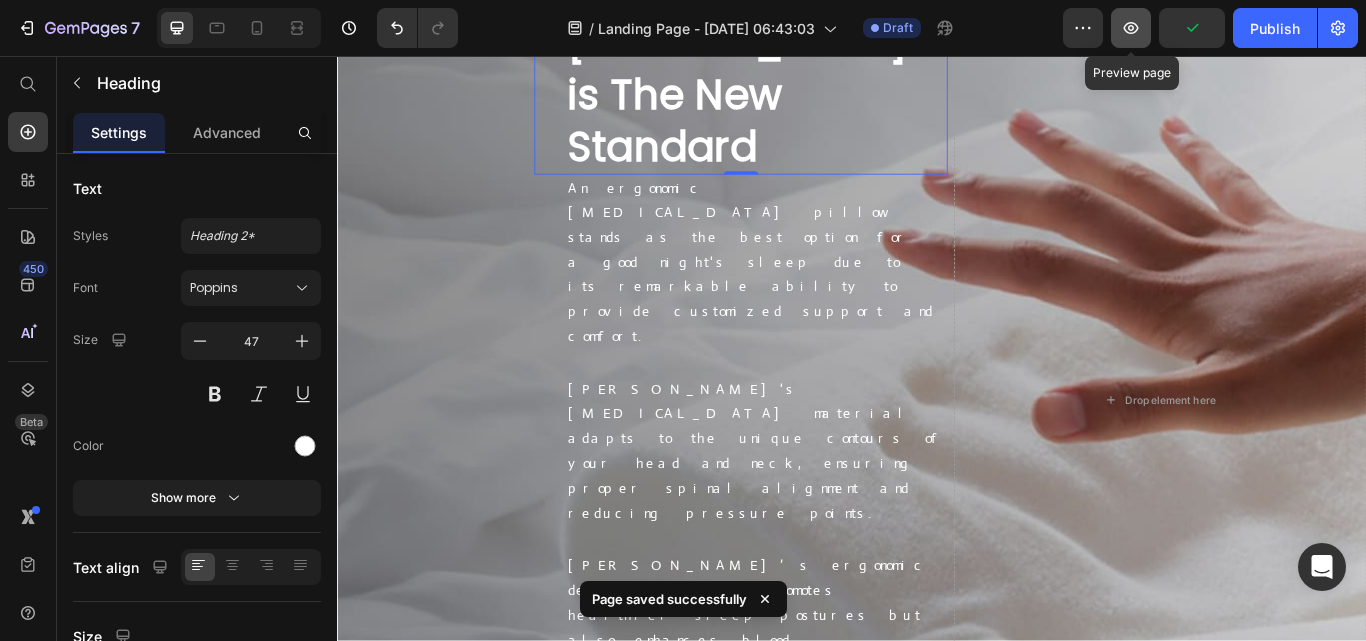 click 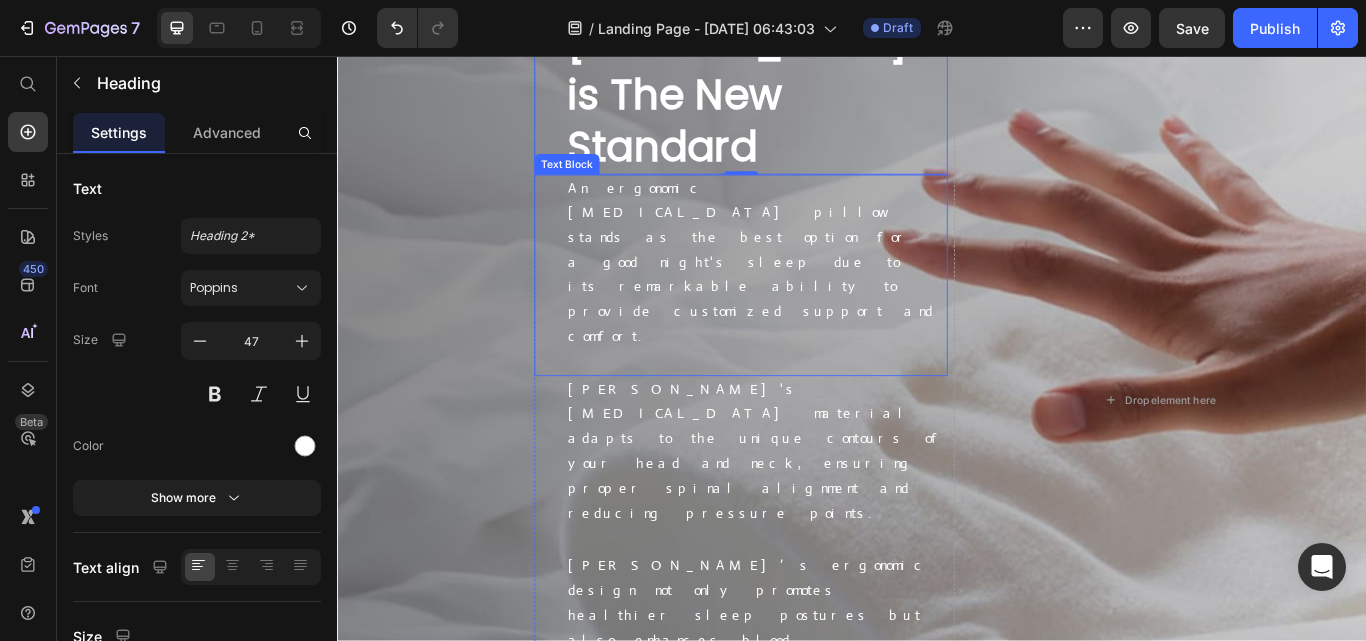 click on "An ergonomic [MEDICAL_DATA] pillow stands as the best option for a good night's sleep due to its remarkable ability to provide customized support and comfort." at bounding box center [825, 298] 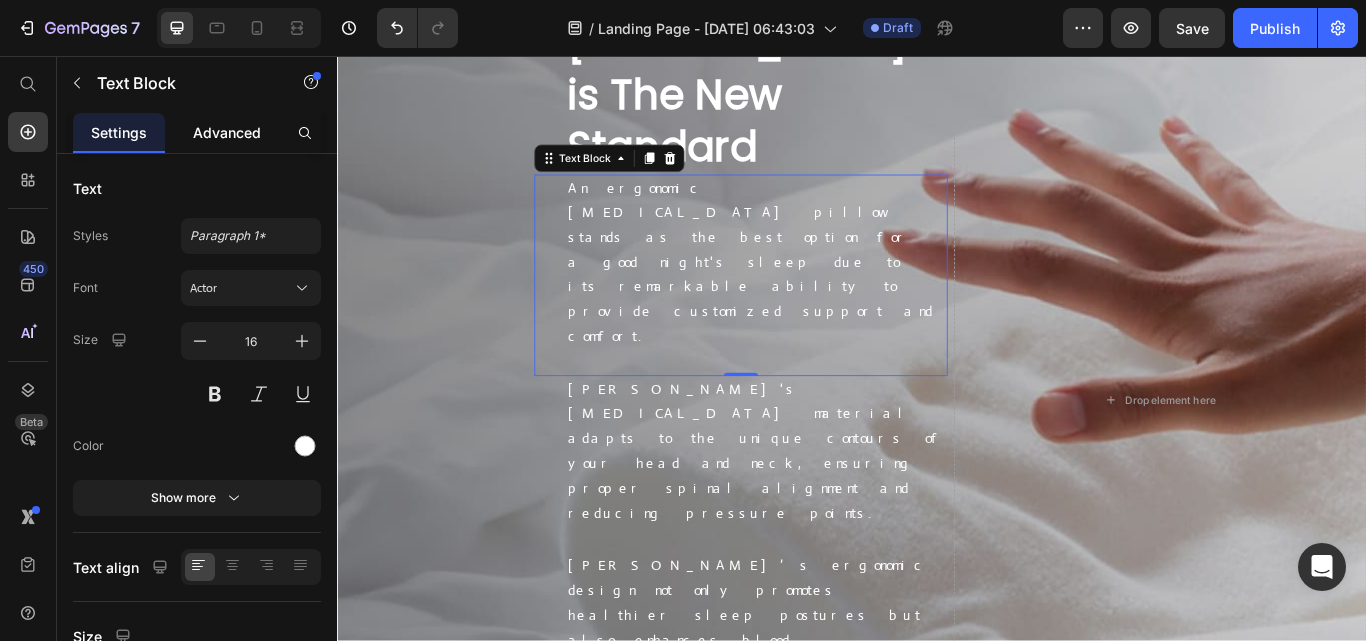 click on "Advanced" at bounding box center [227, 132] 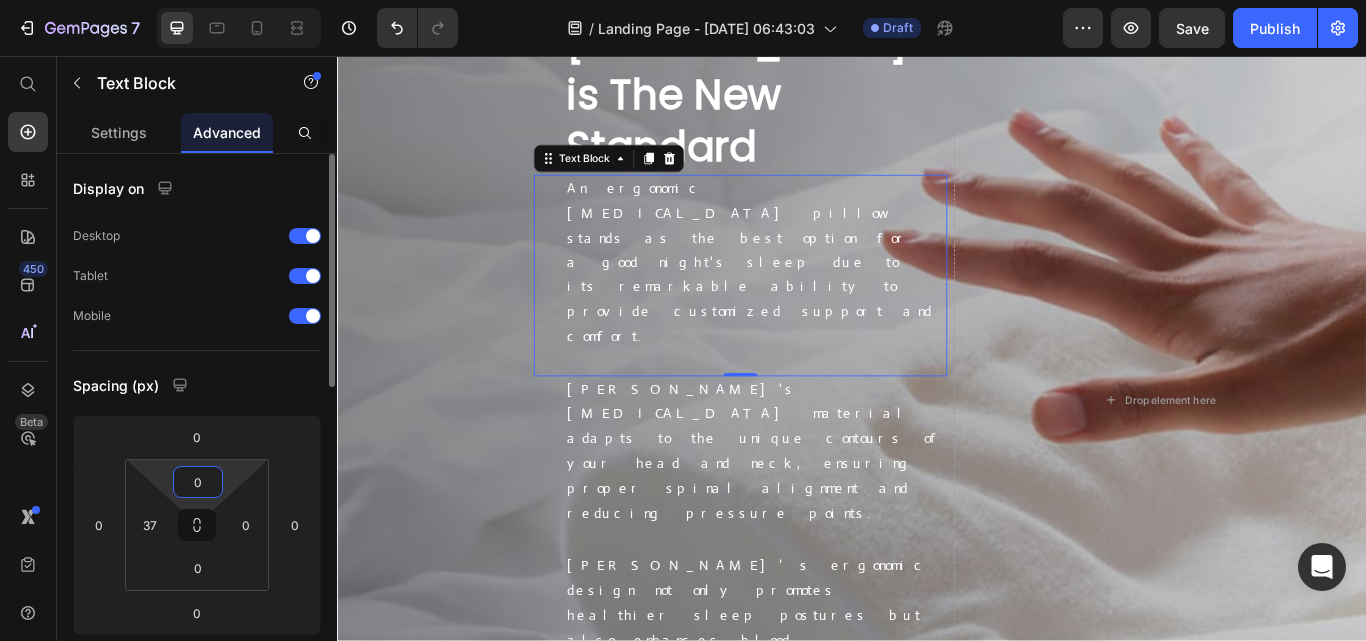 click on "0" at bounding box center (198, 482) 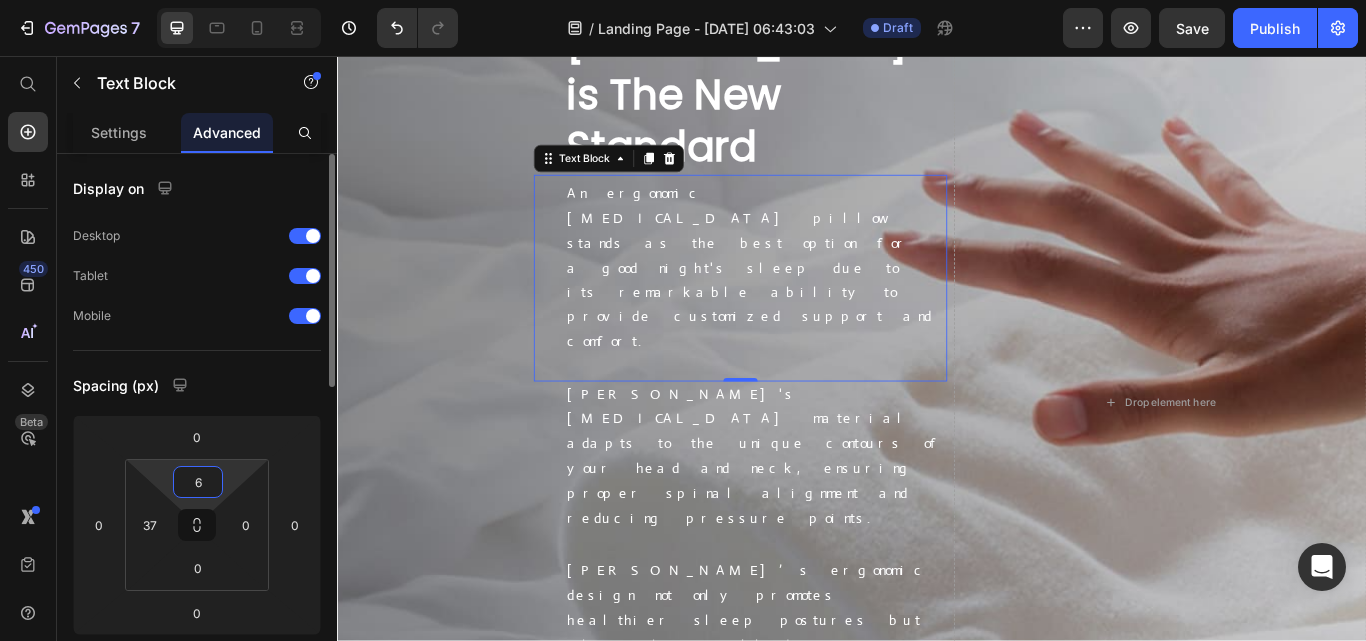 type on "7" 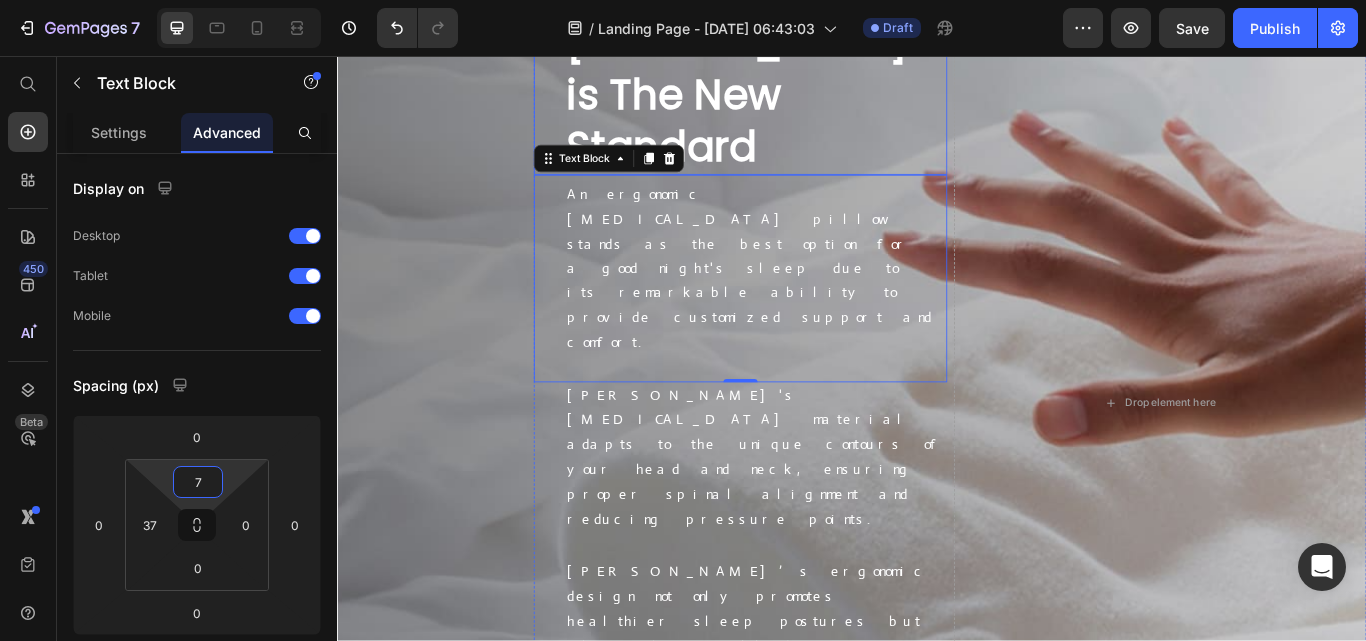 click on "[MEDICAL_DATA] is The New Standard" at bounding box center (803, 101) 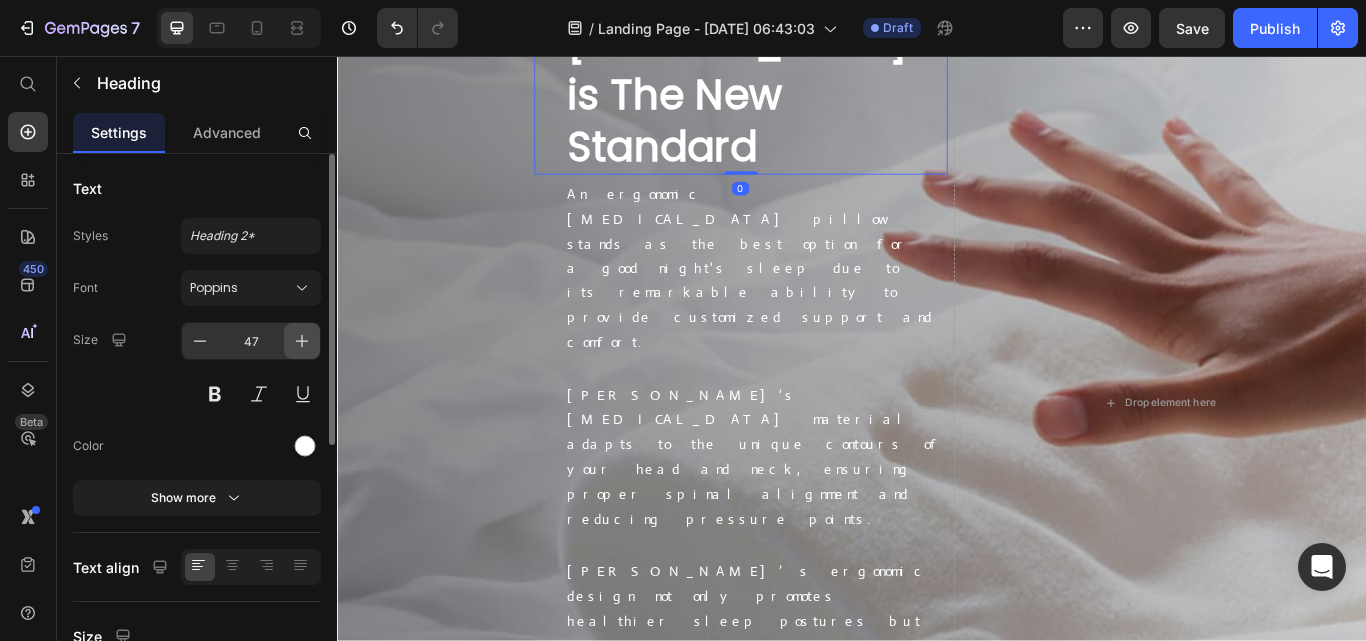 click 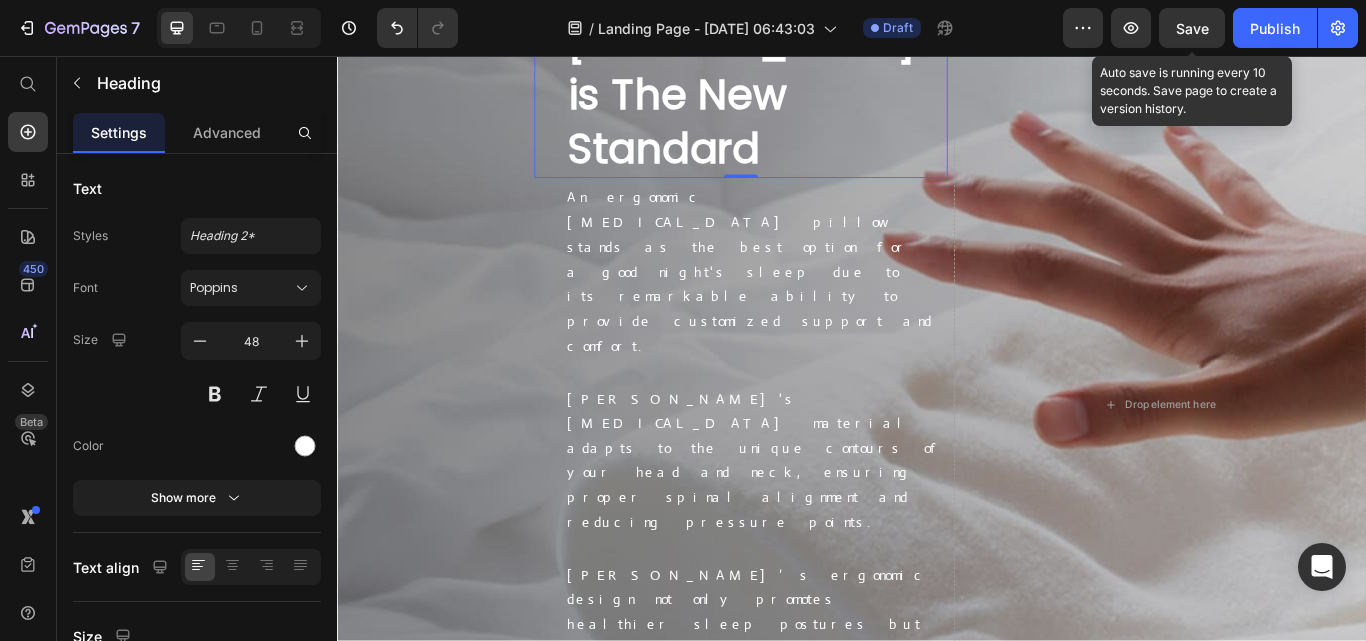 click on "Save" at bounding box center [1192, 28] 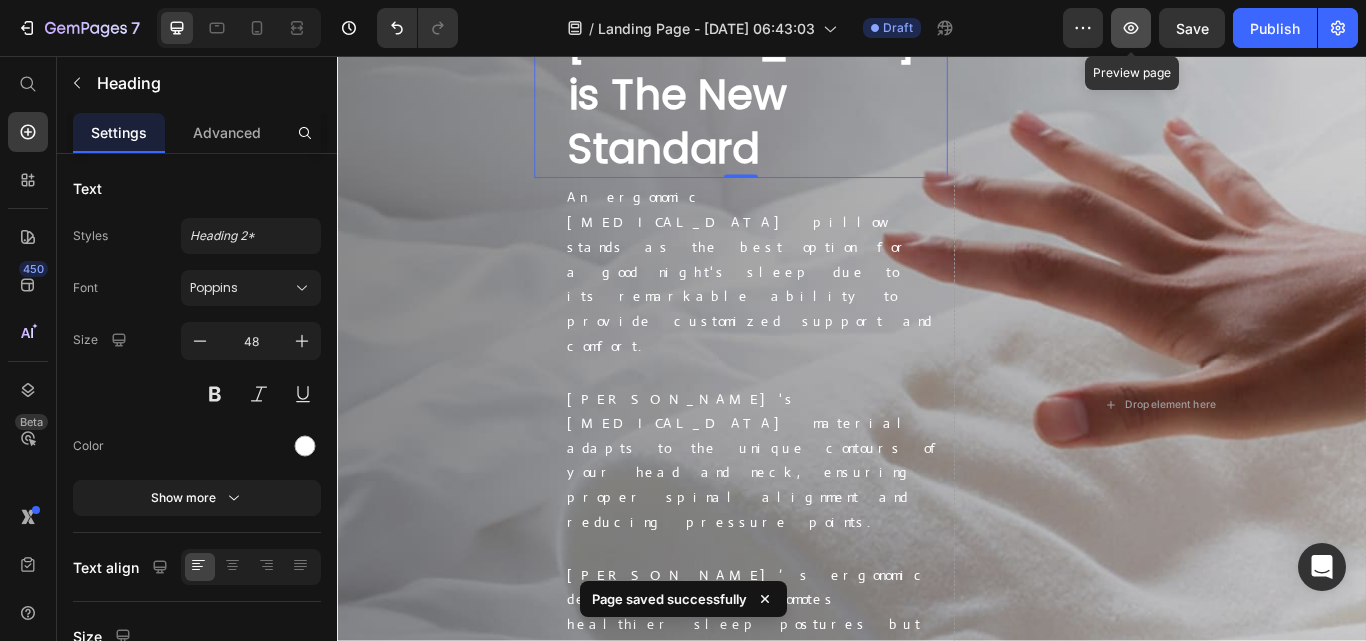 click 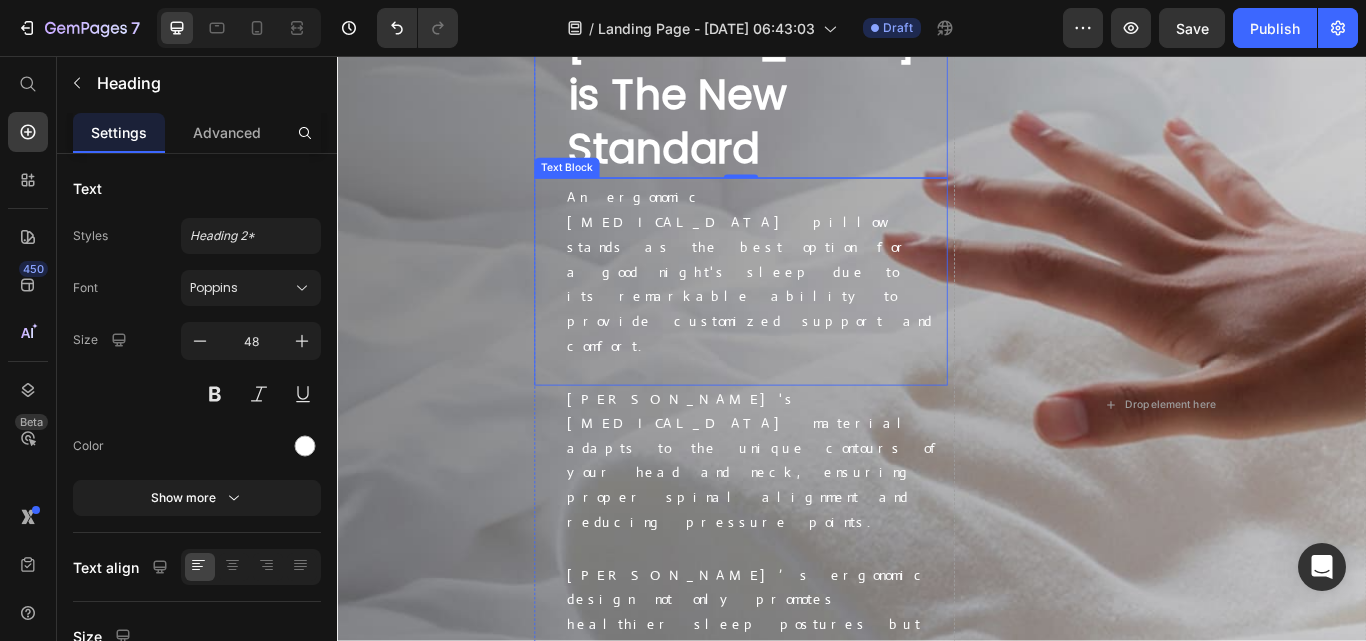click at bounding box center [825, 424] 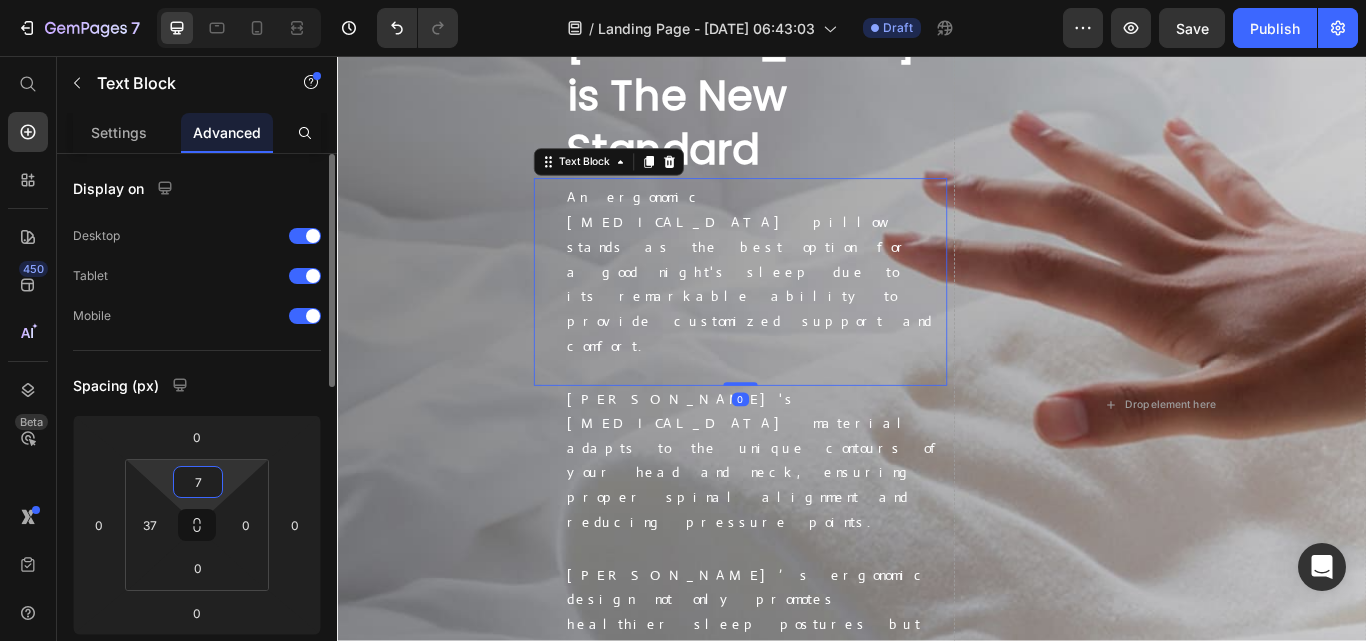 click on "7" at bounding box center [198, 482] 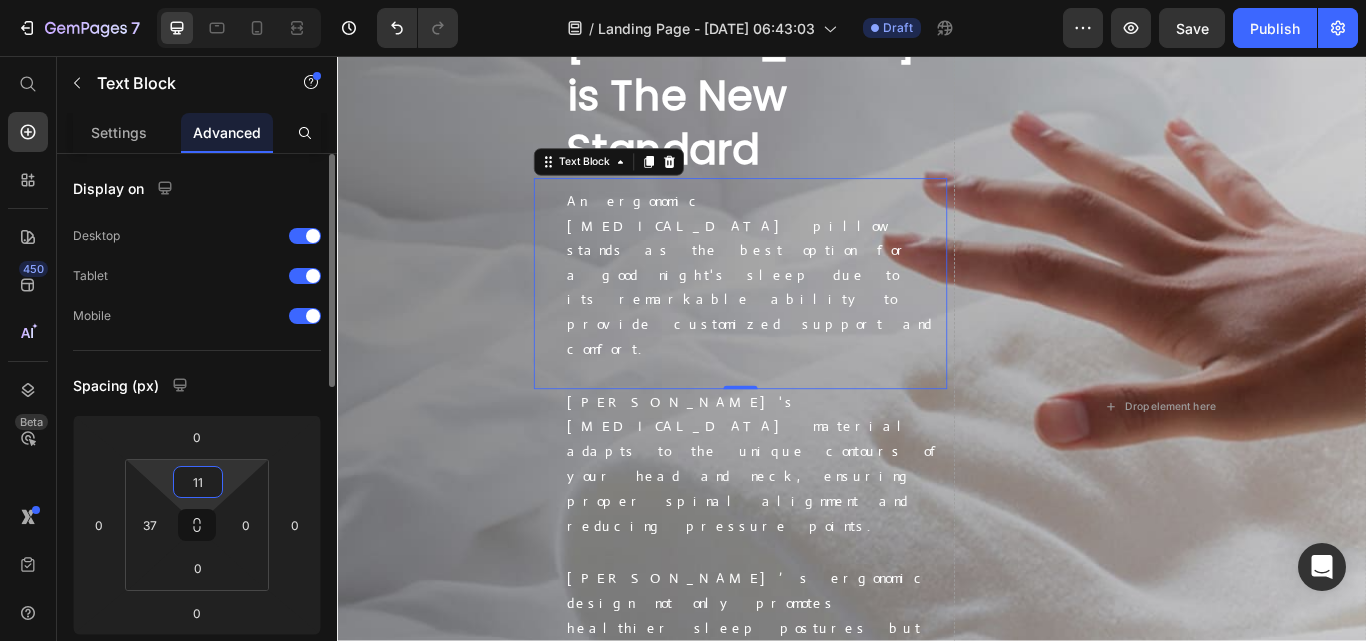 type on "10" 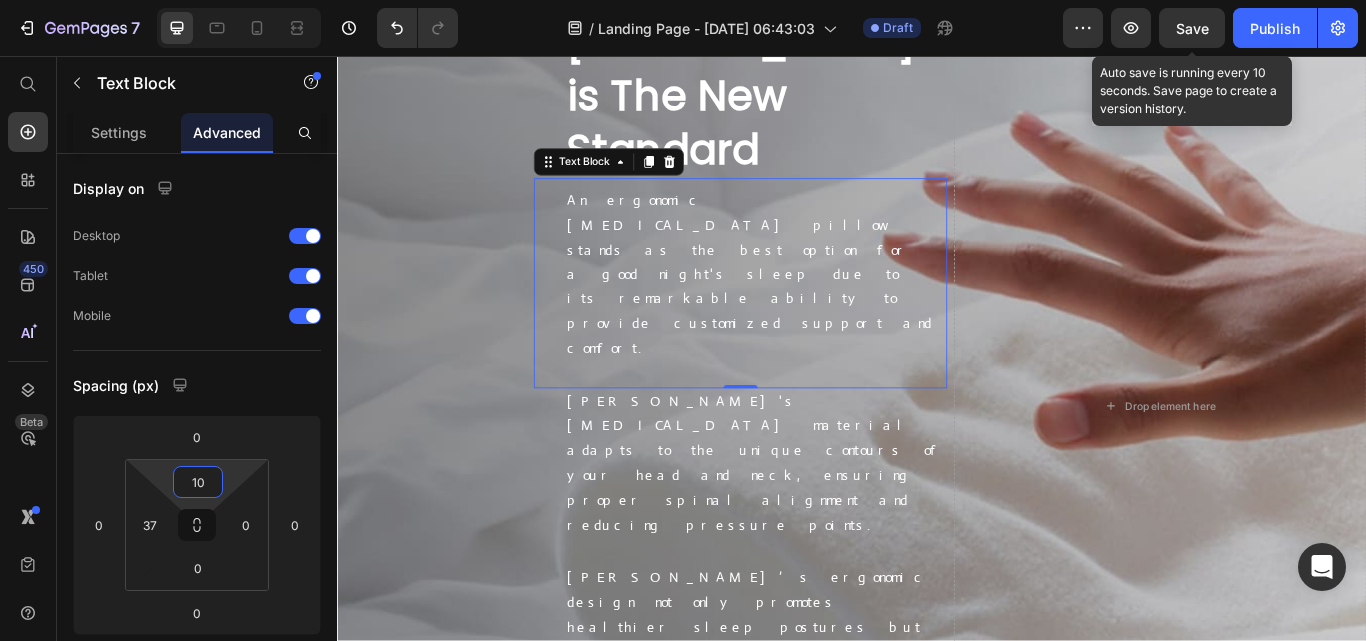 click on "Save" at bounding box center [1192, 28] 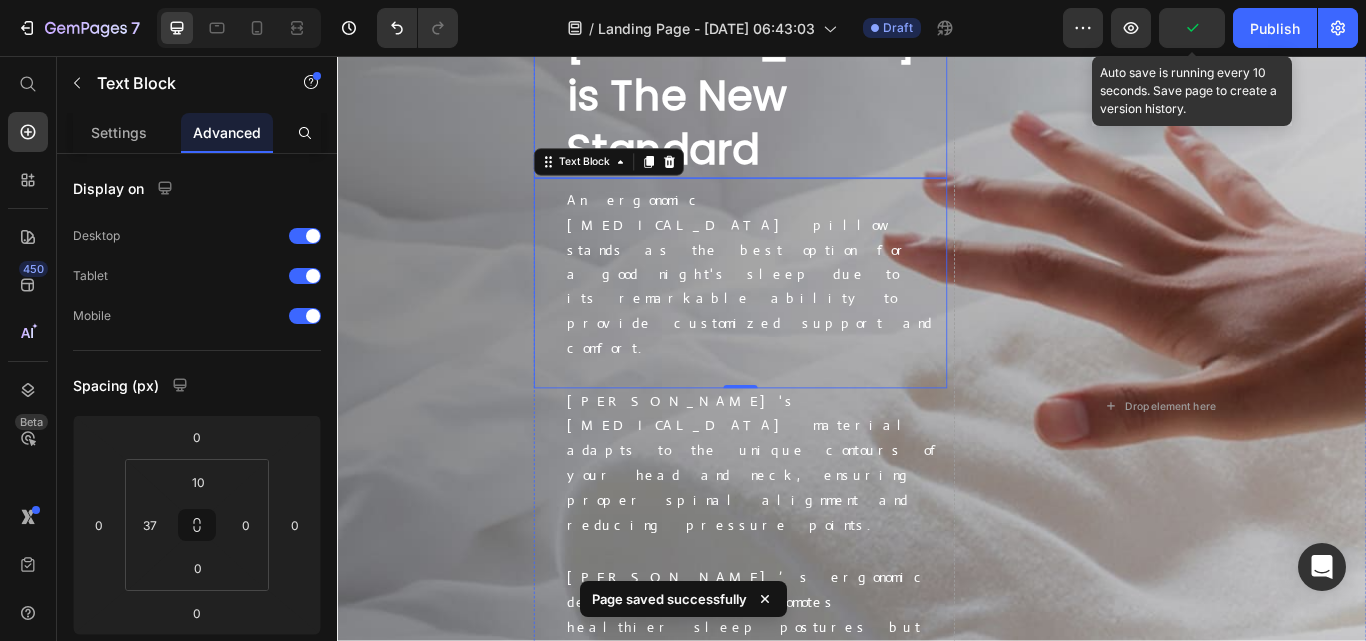 click on "[MEDICAL_DATA] is The New Standard" at bounding box center (825, 103) 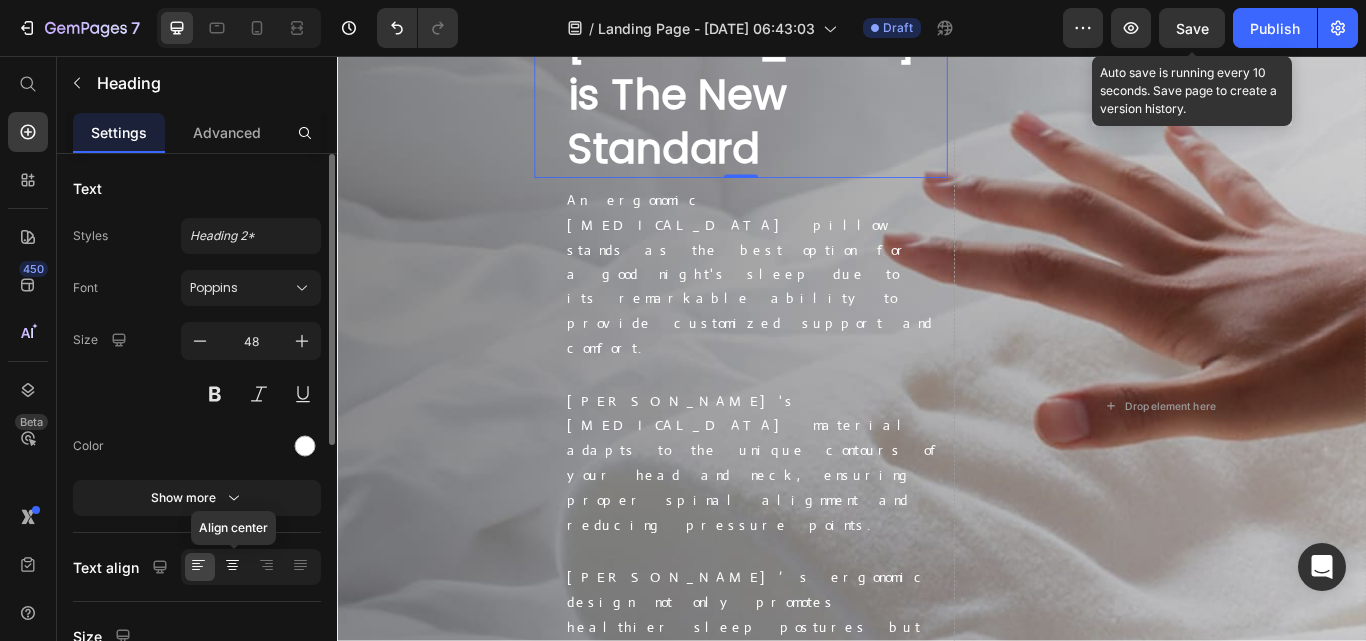 click 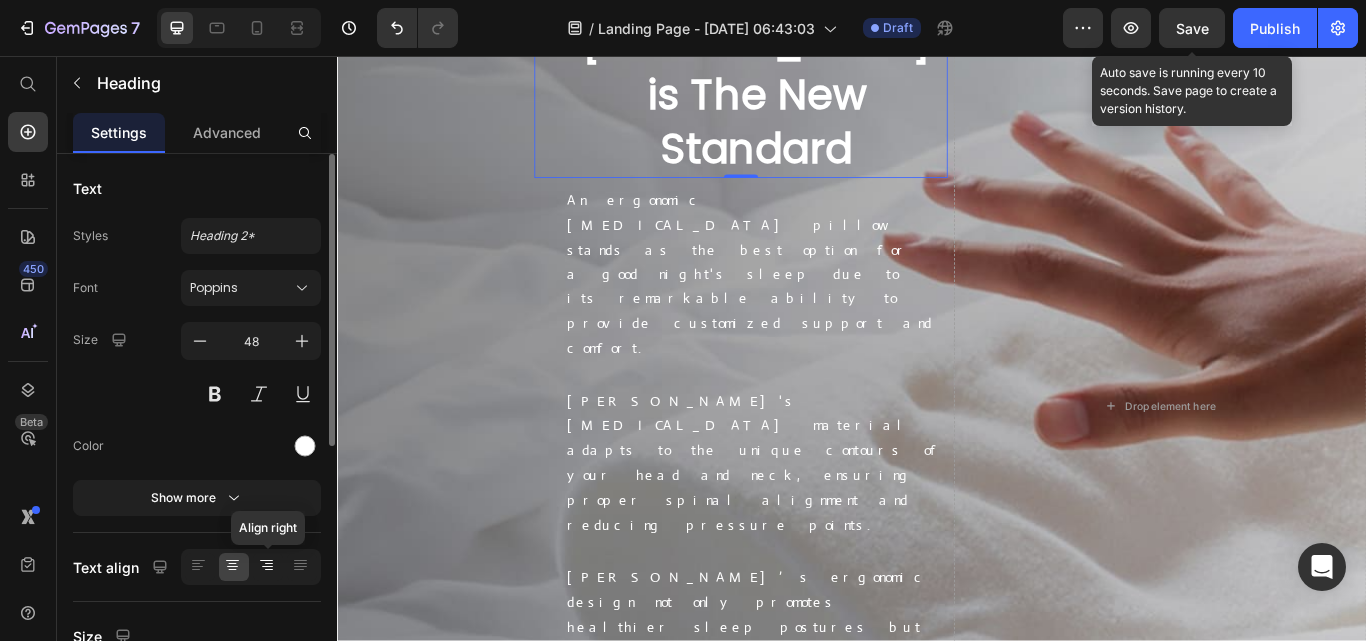 click 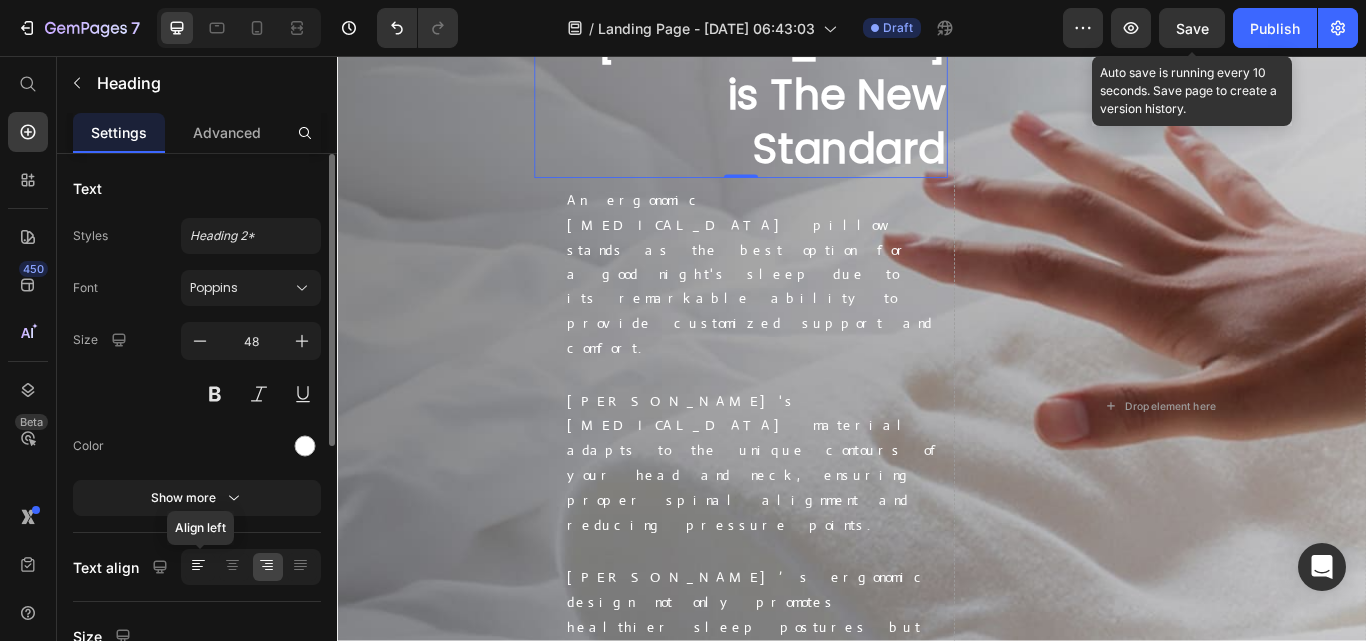 click 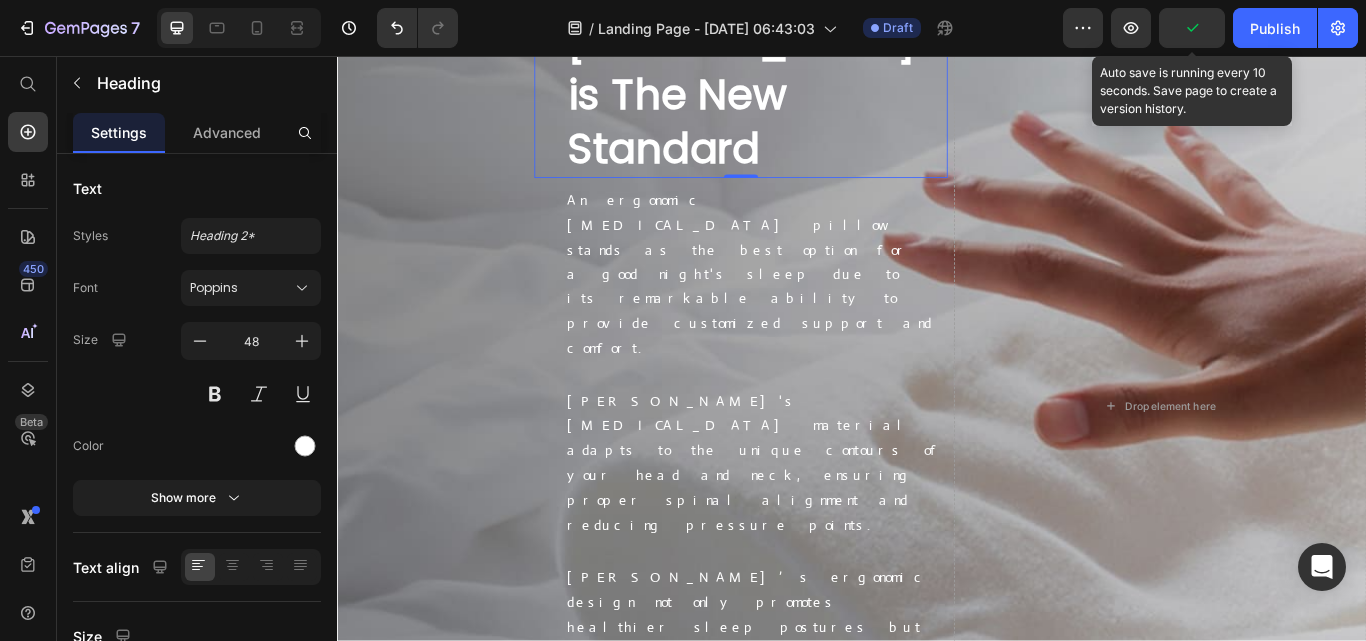 click 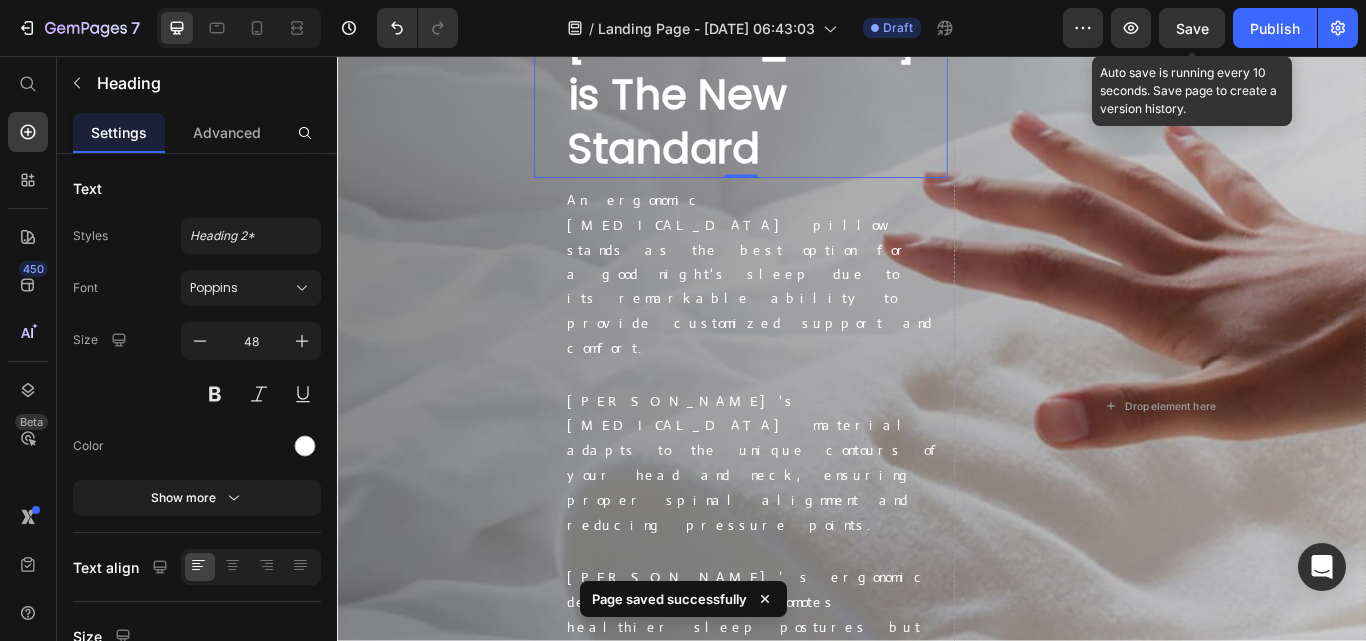 click on "Save" at bounding box center (1192, 28) 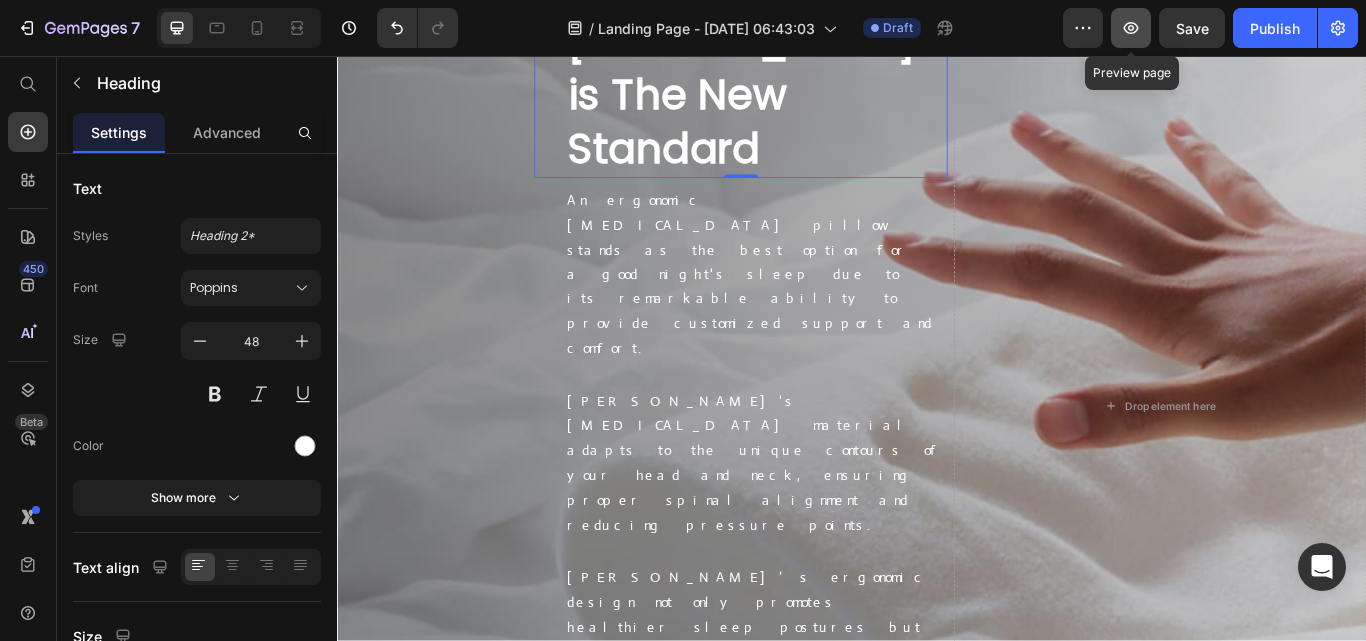type 